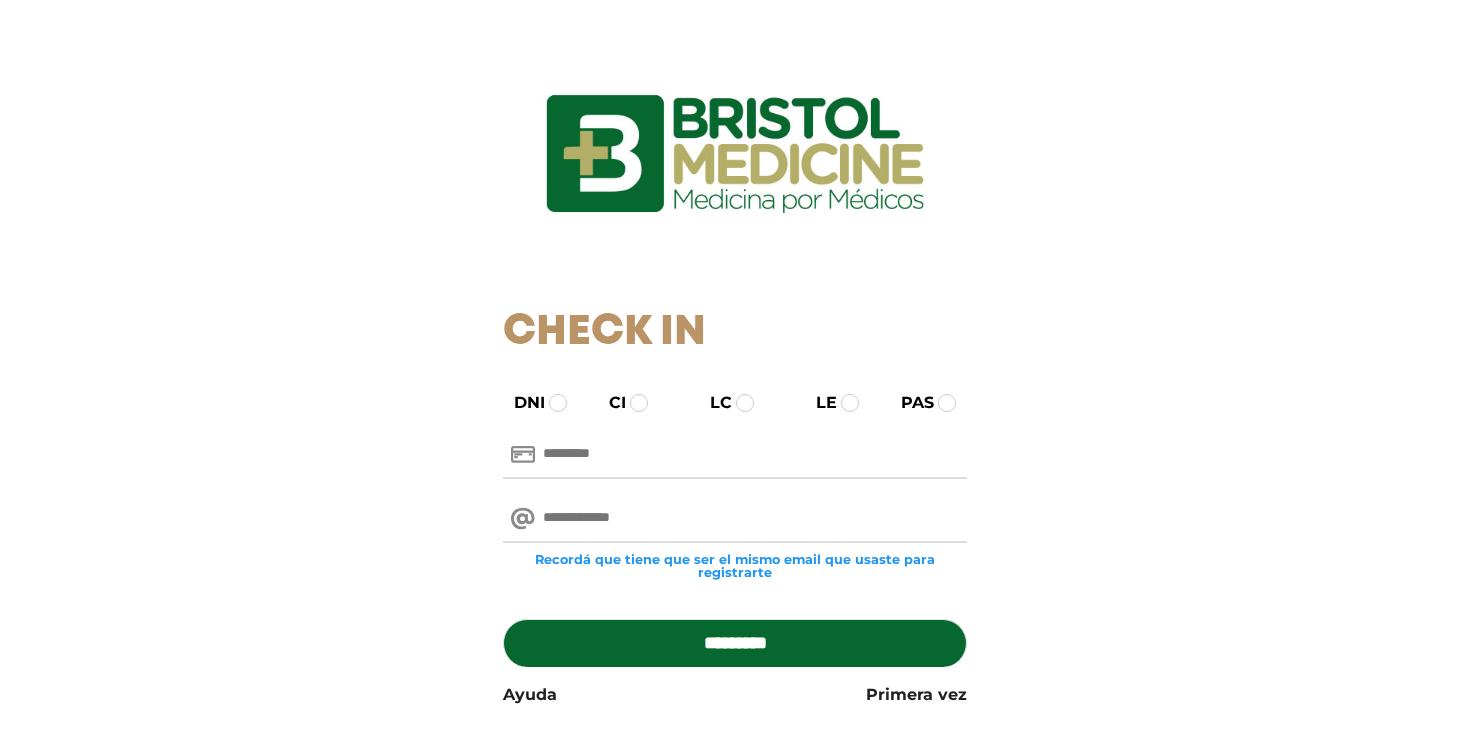 scroll, scrollTop: 0, scrollLeft: 0, axis: both 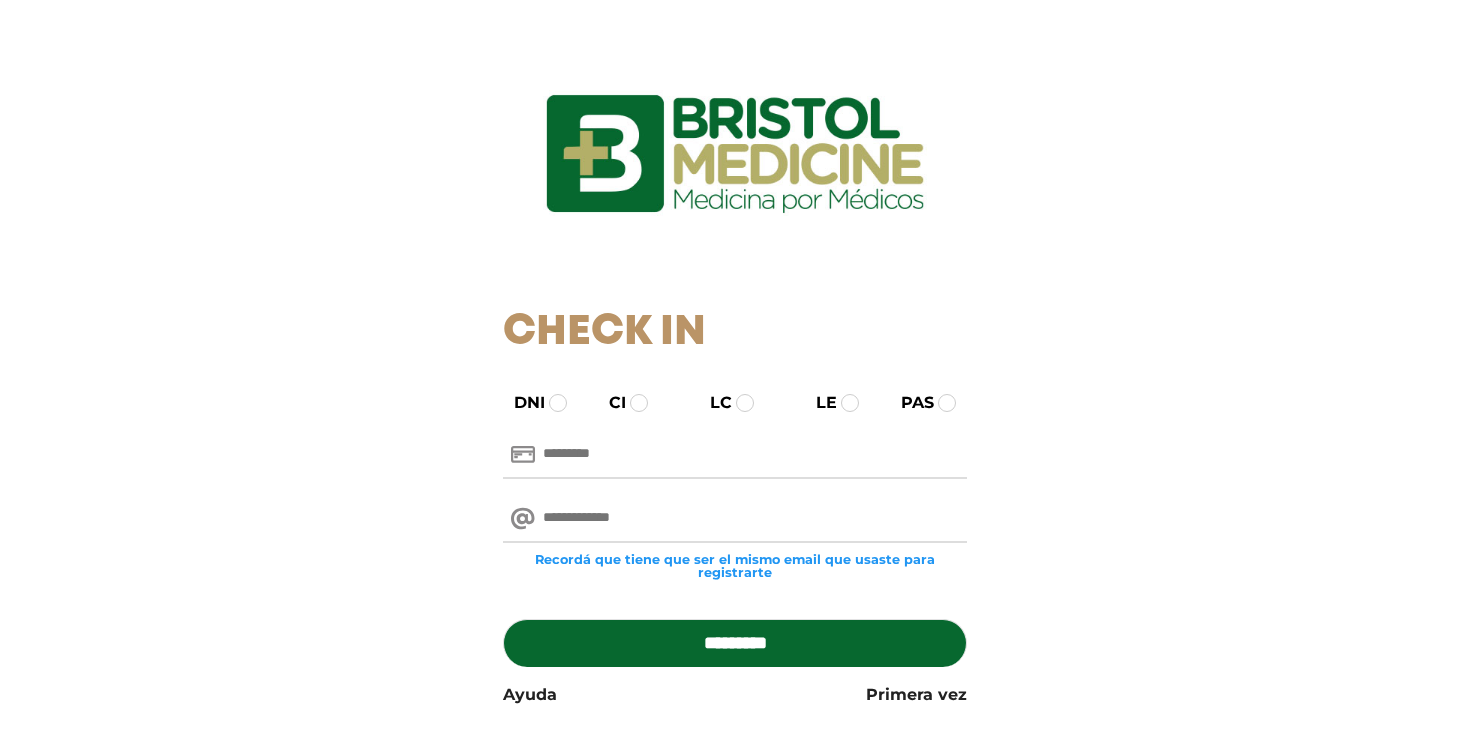 click at bounding box center [735, 455] 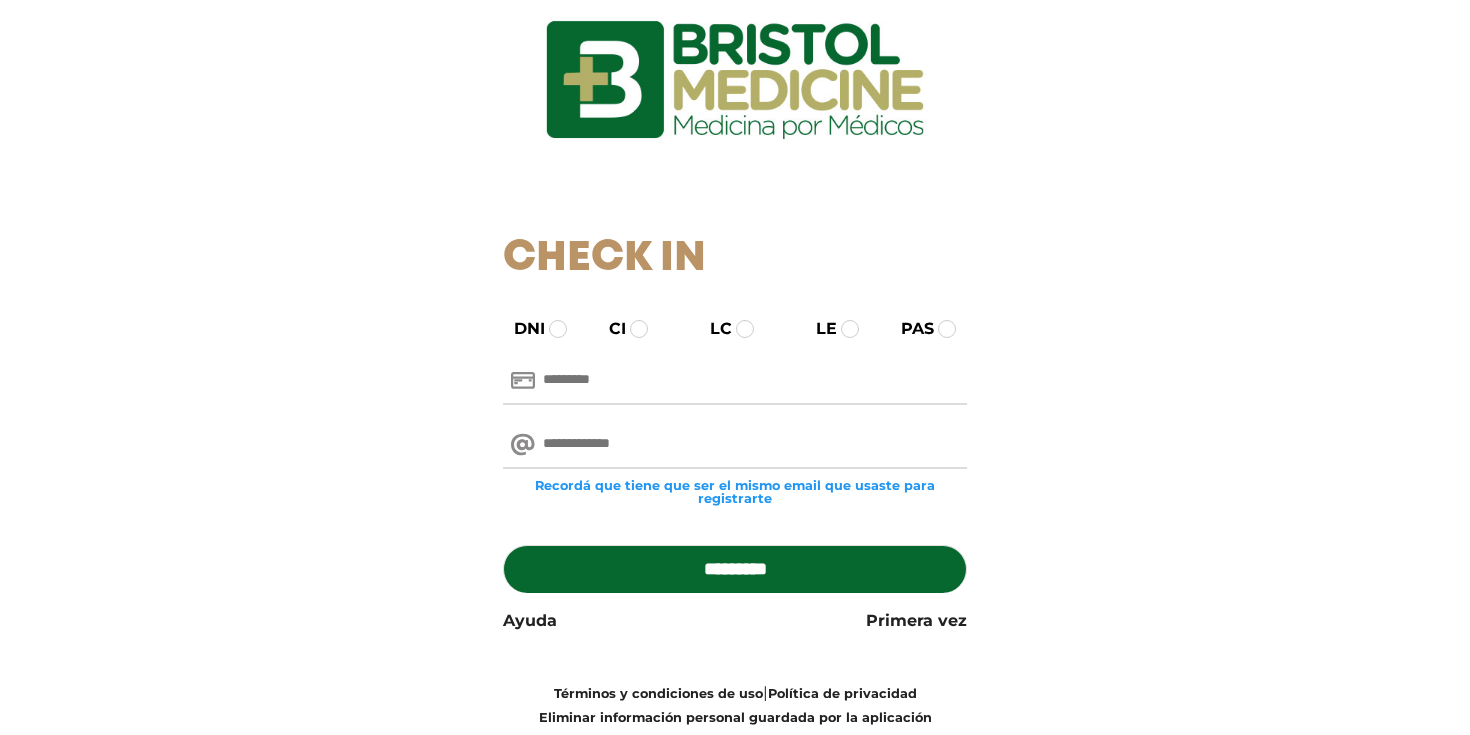 scroll, scrollTop: 78, scrollLeft: 0, axis: vertical 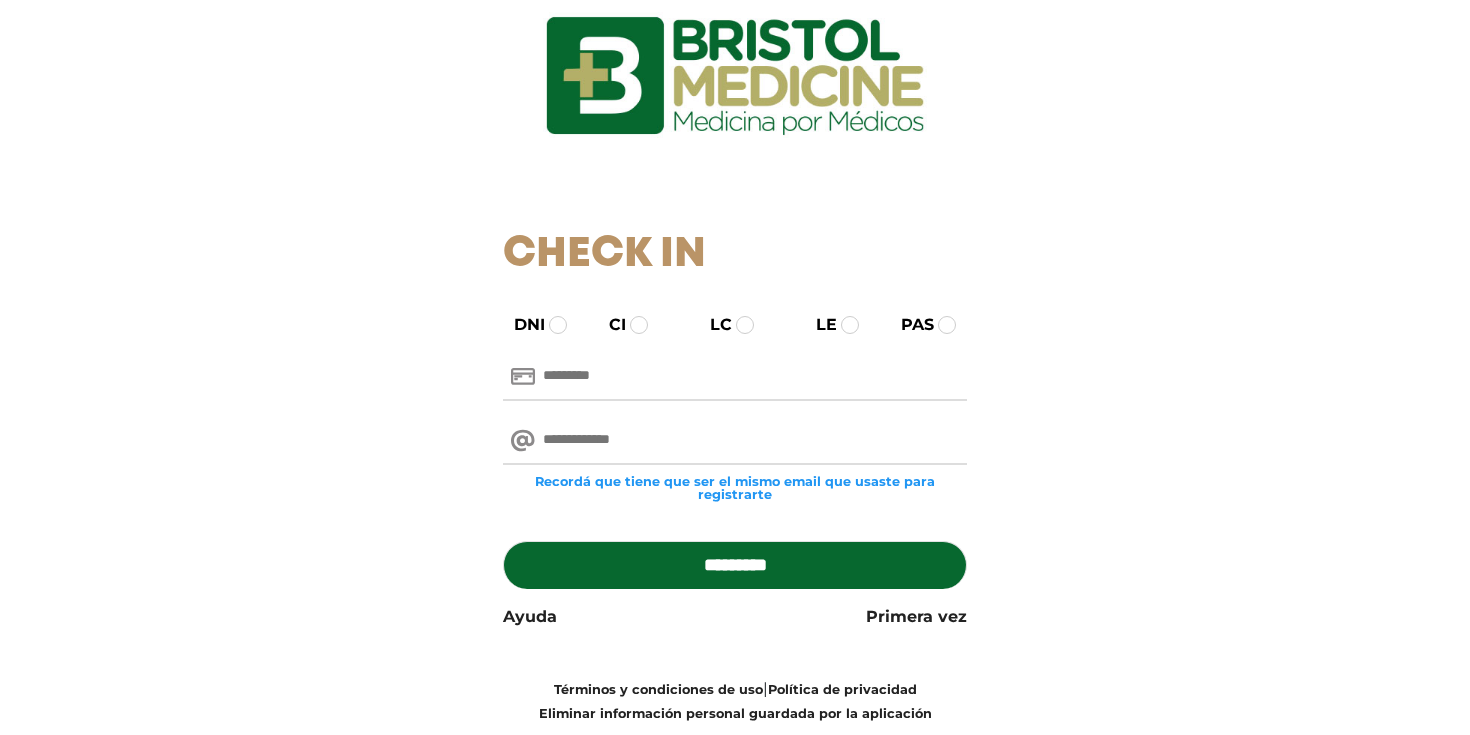 click at bounding box center [735, 377] 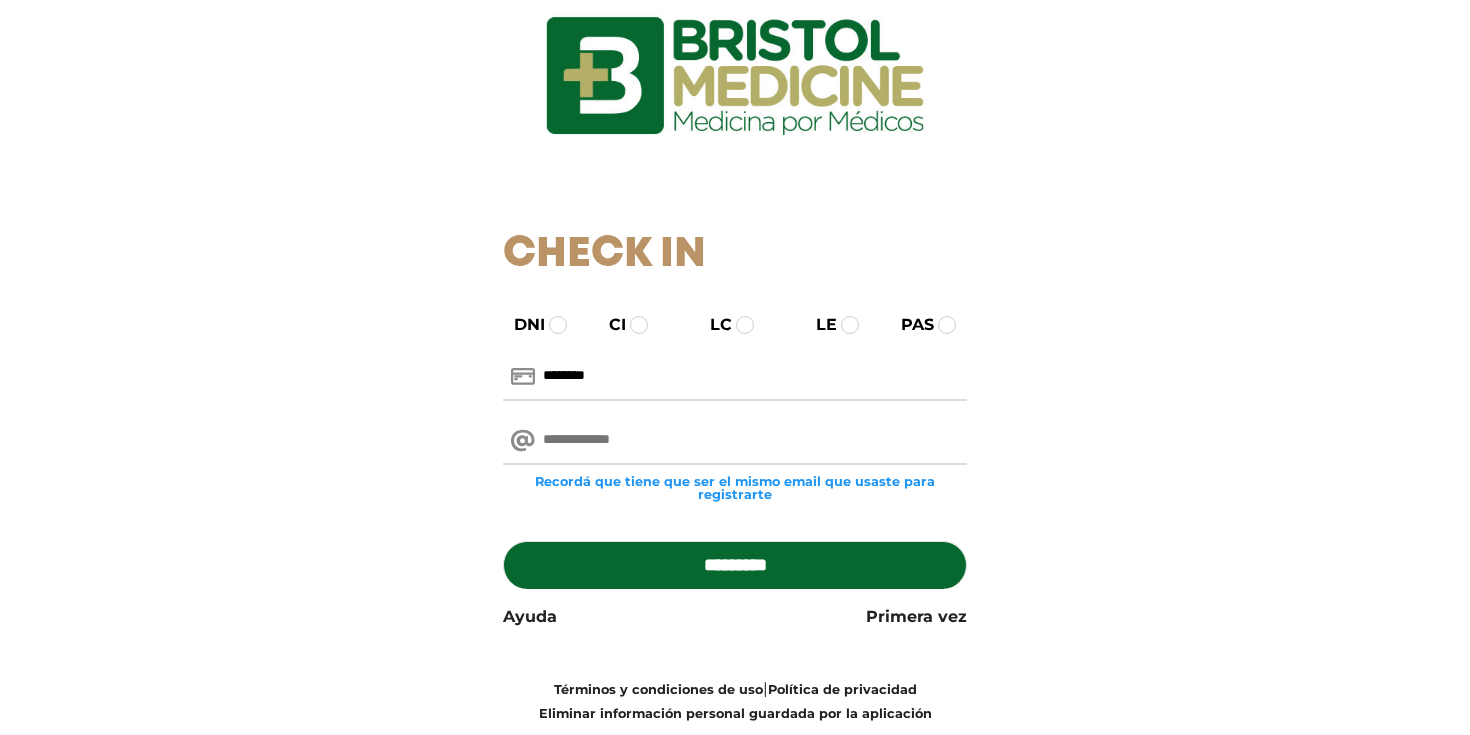 type on "********" 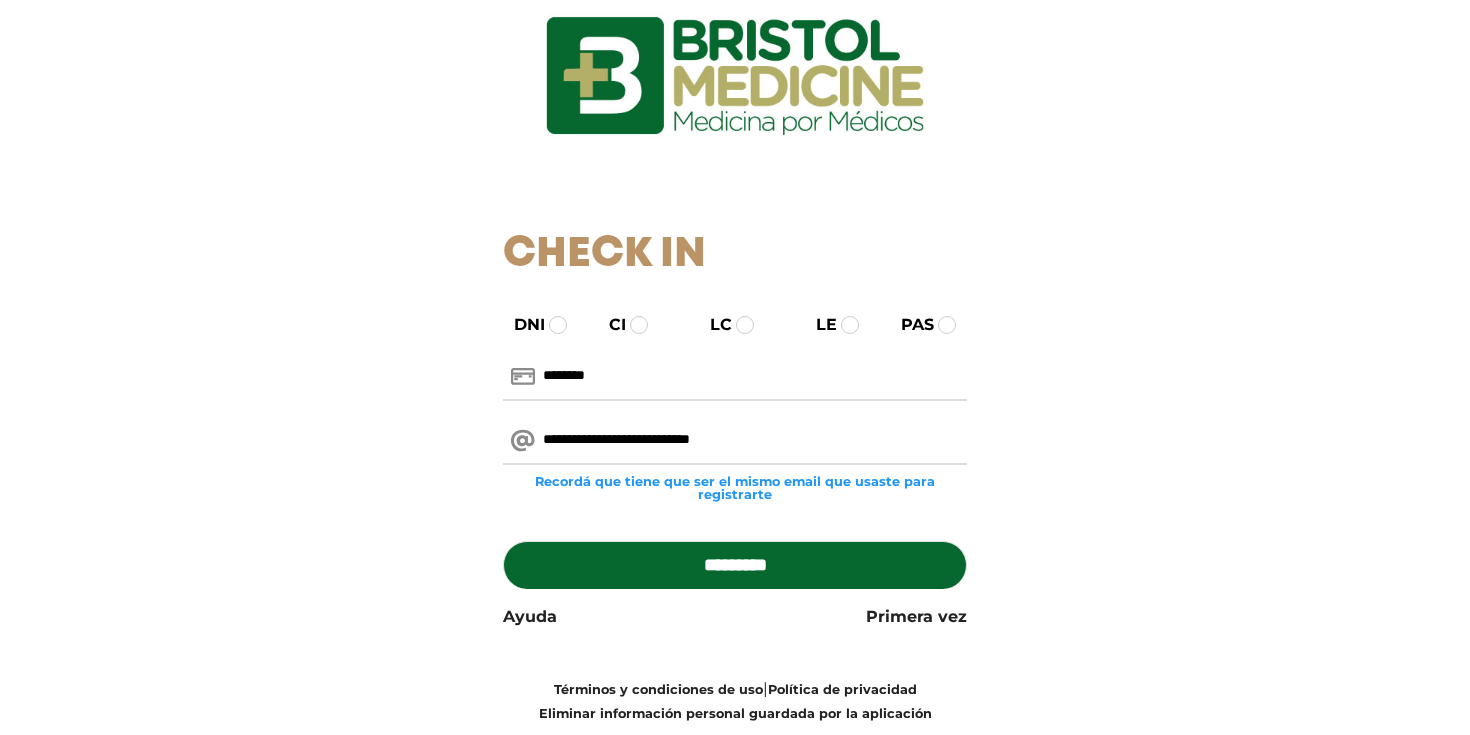 type on "**********" 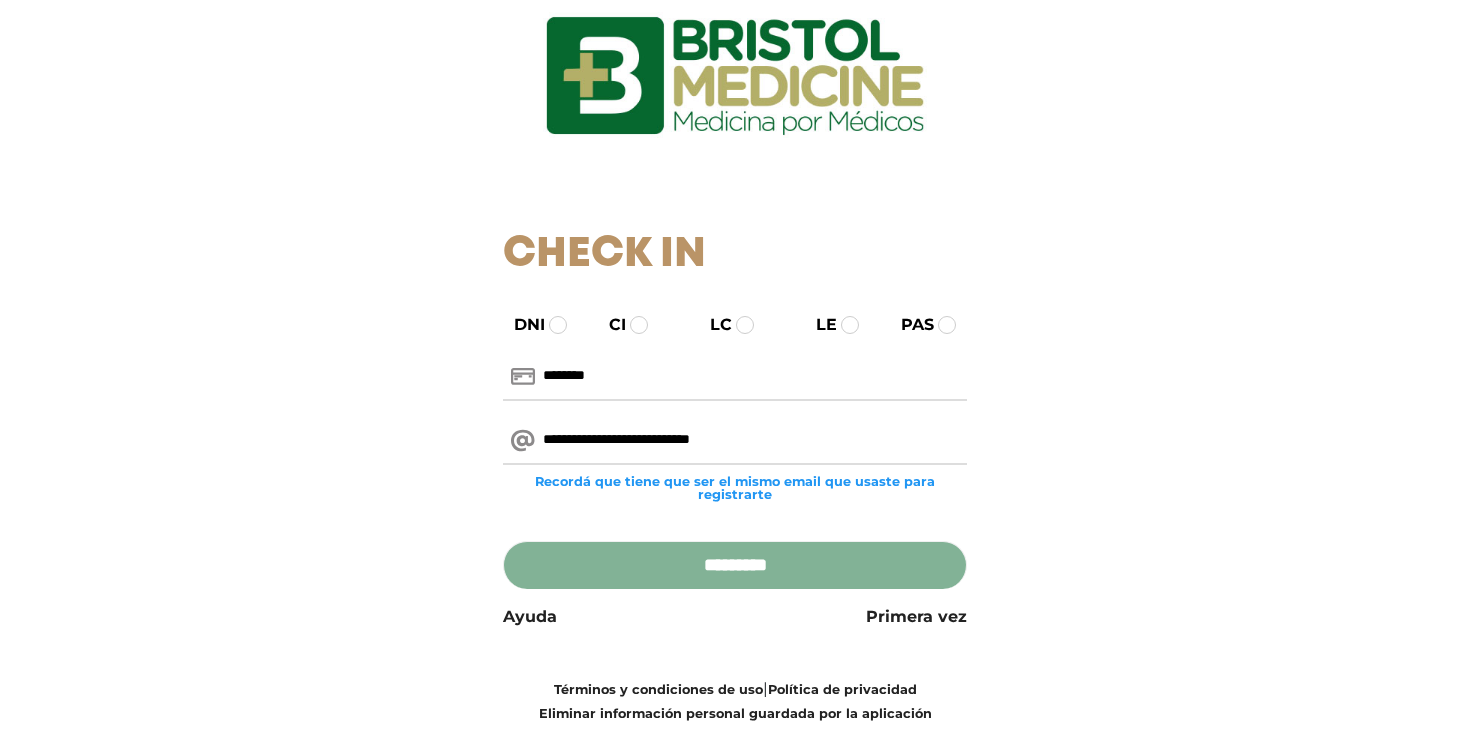 click on "*********" at bounding box center (735, 565) 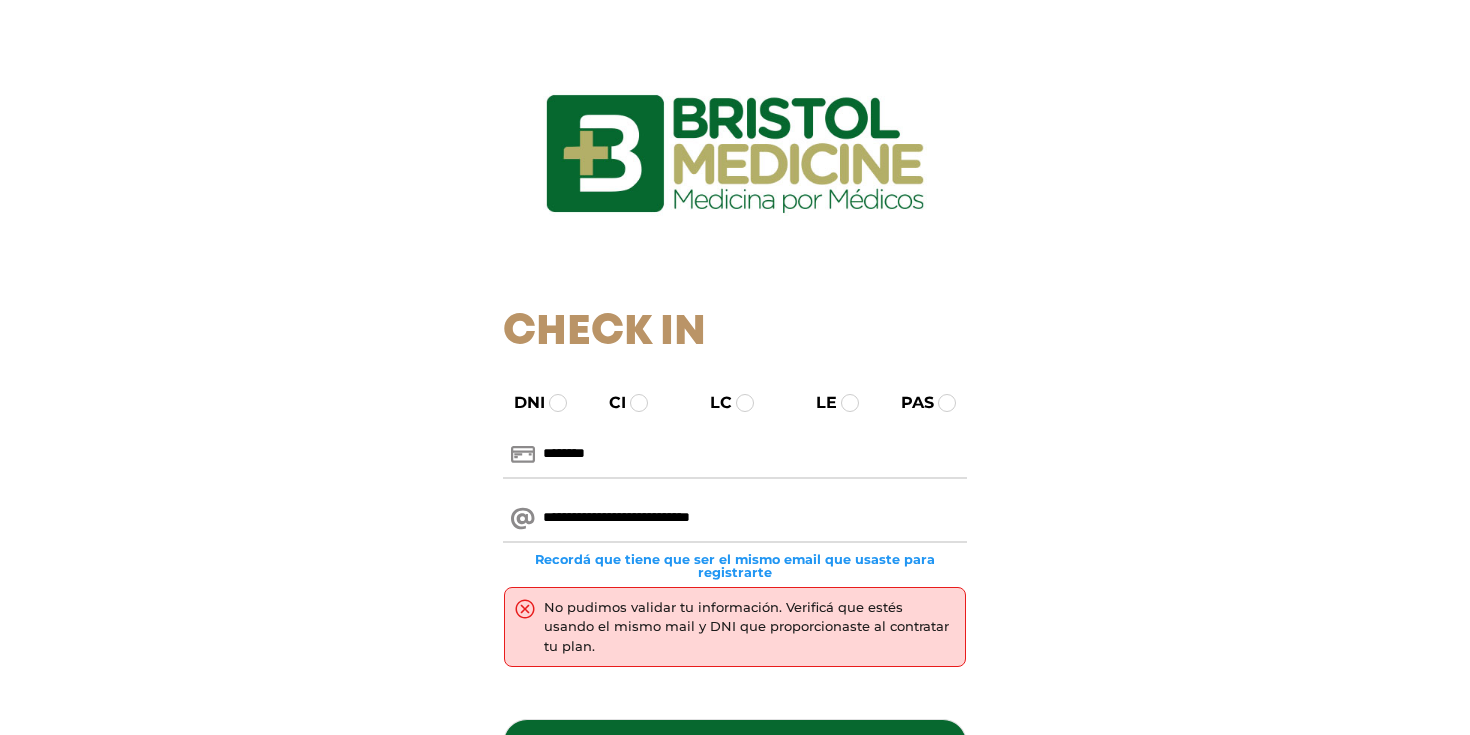 scroll, scrollTop: 0, scrollLeft: 0, axis: both 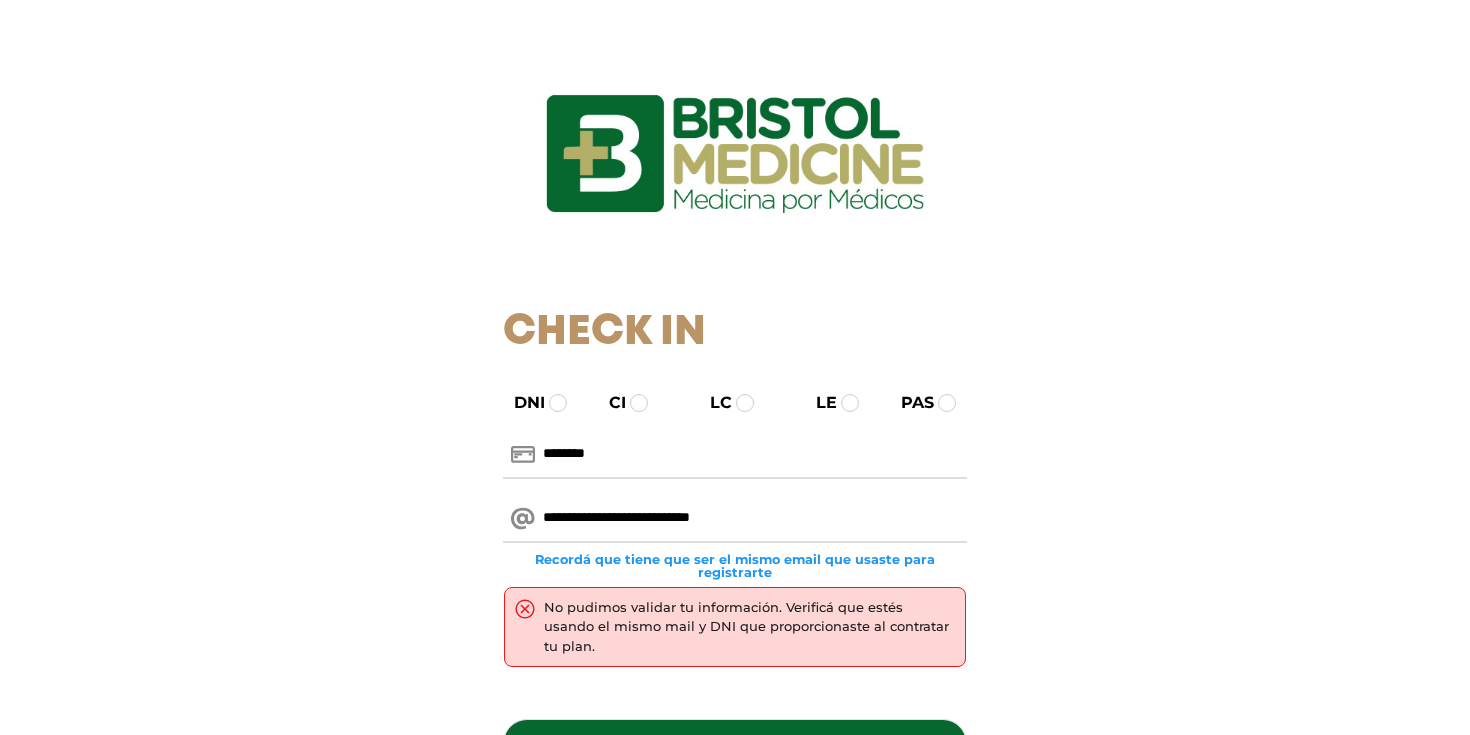 click on "********" at bounding box center [735, 455] 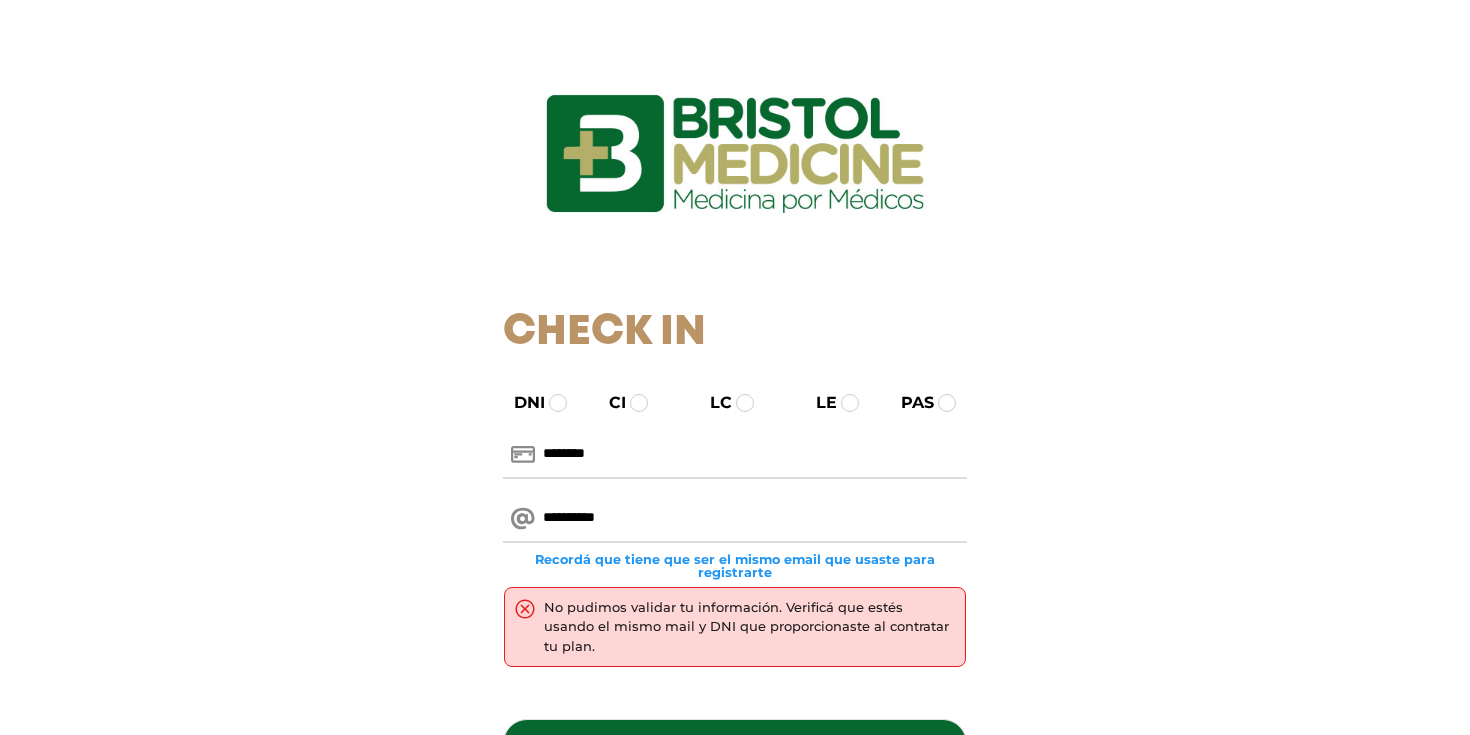 paste on "**********" 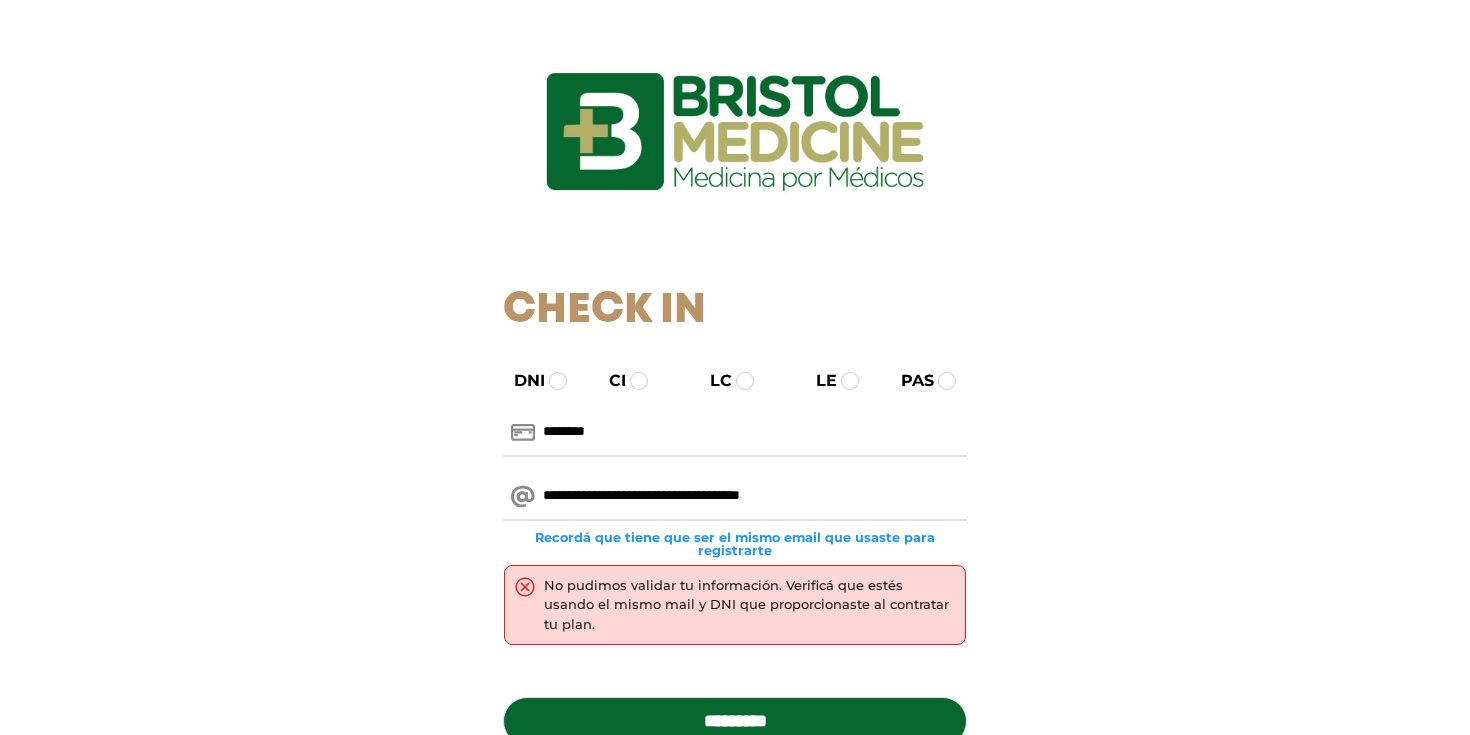 scroll, scrollTop: 24, scrollLeft: 0, axis: vertical 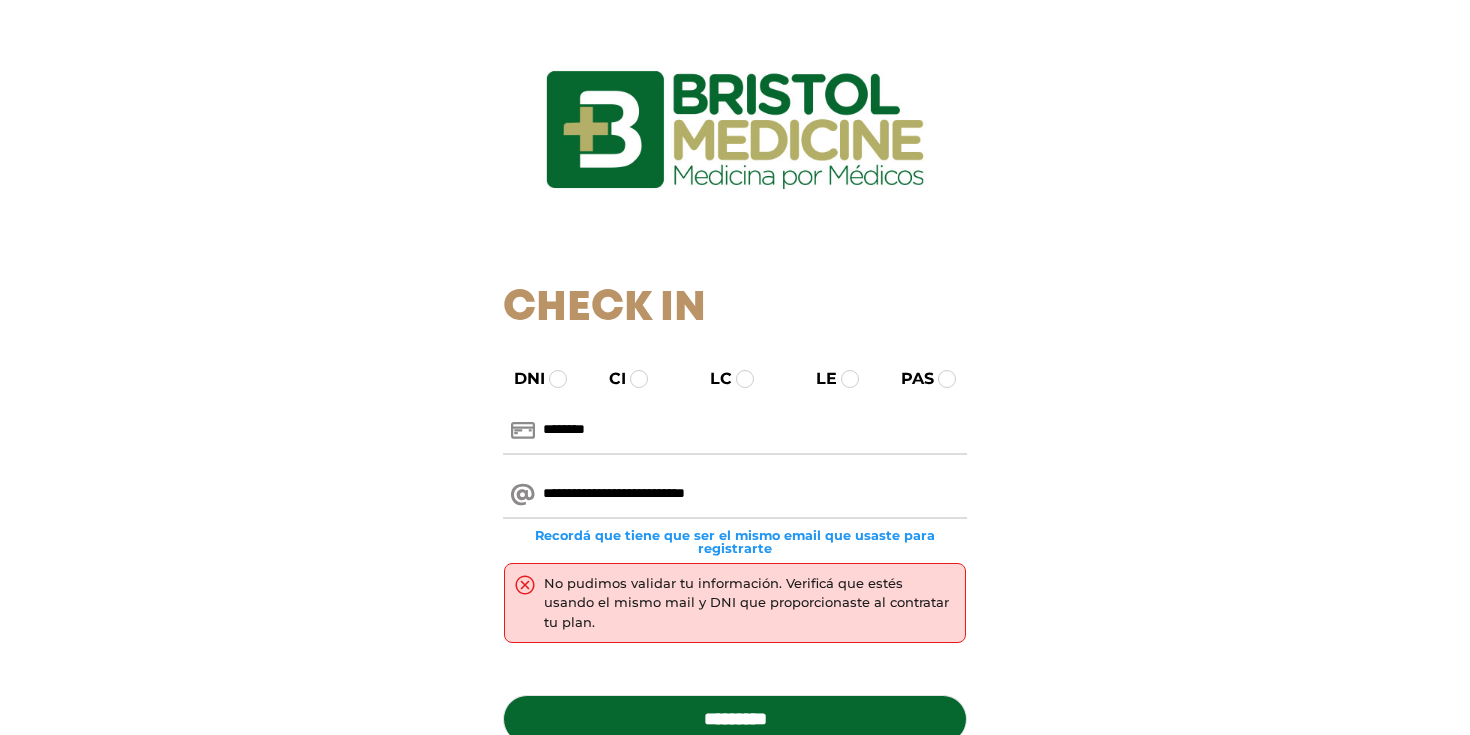 type on "**********" 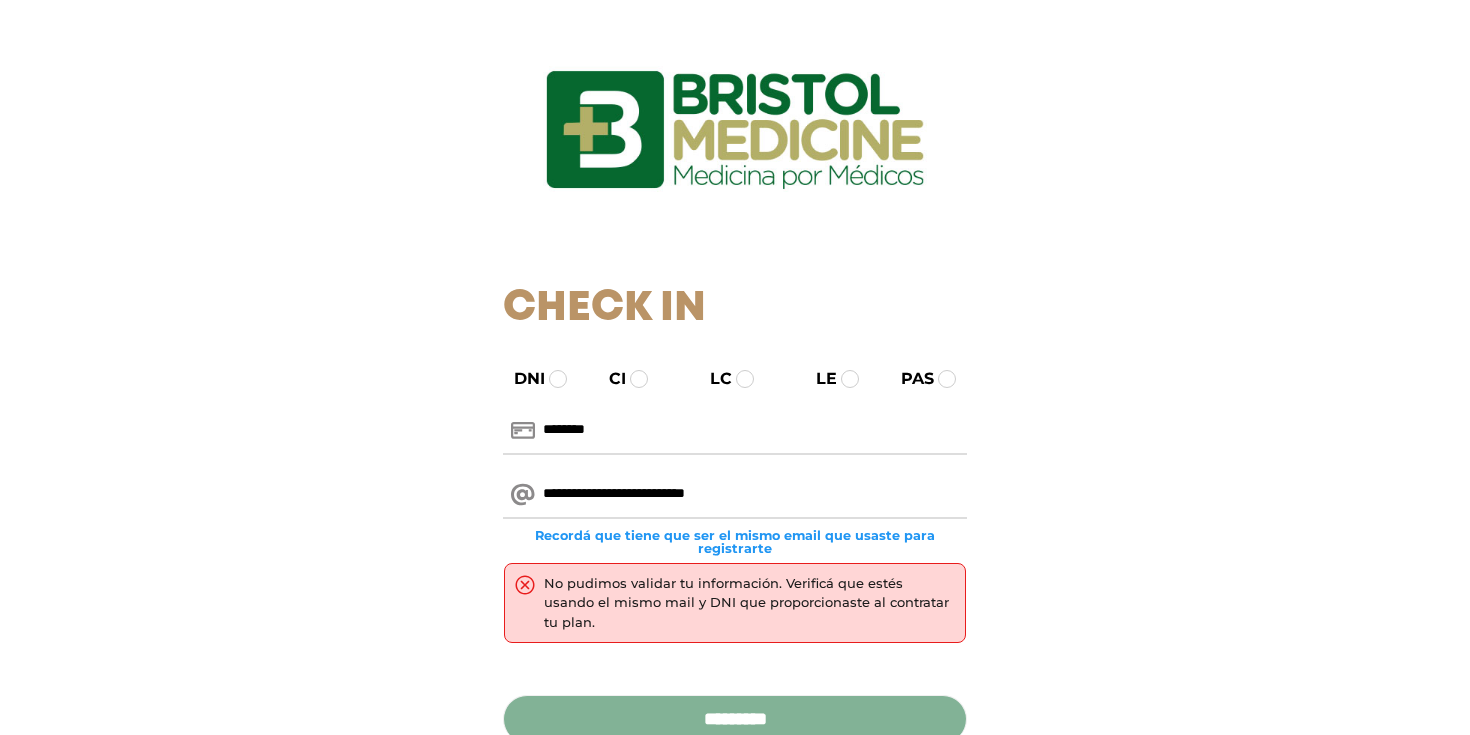 click on "*********" at bounding box center [735, 719] 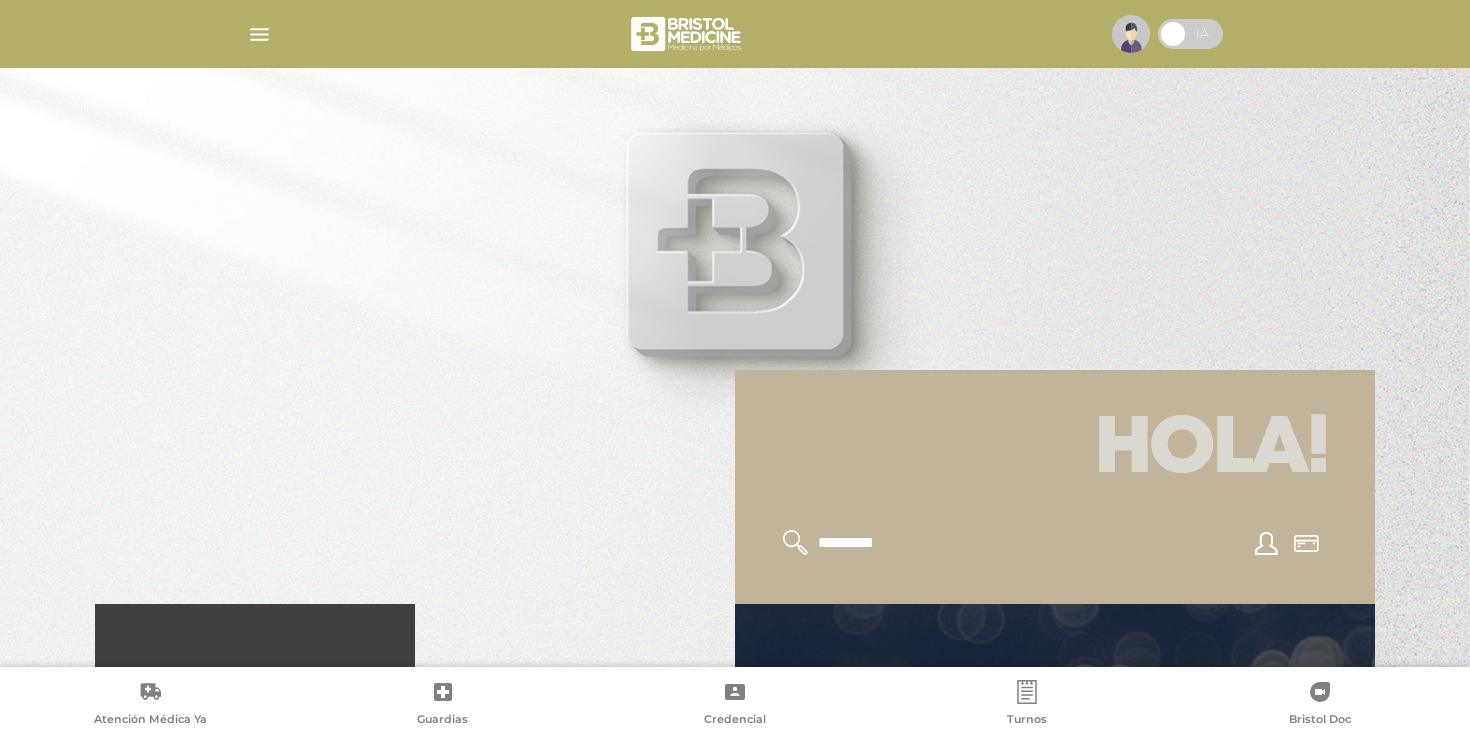 scroll, scrollTop: 0, scrollLeft: 0, axis: both 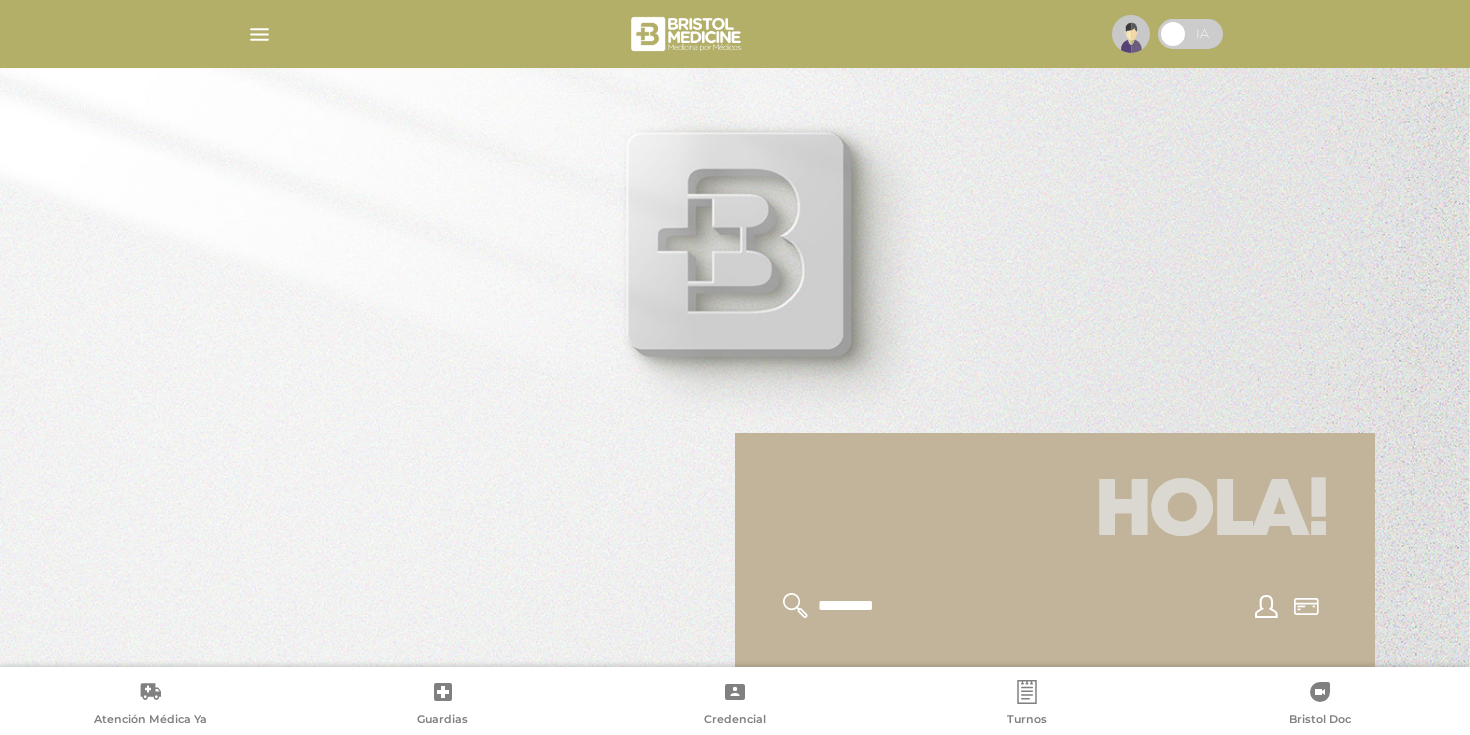 click at bounding box center (898, 606) 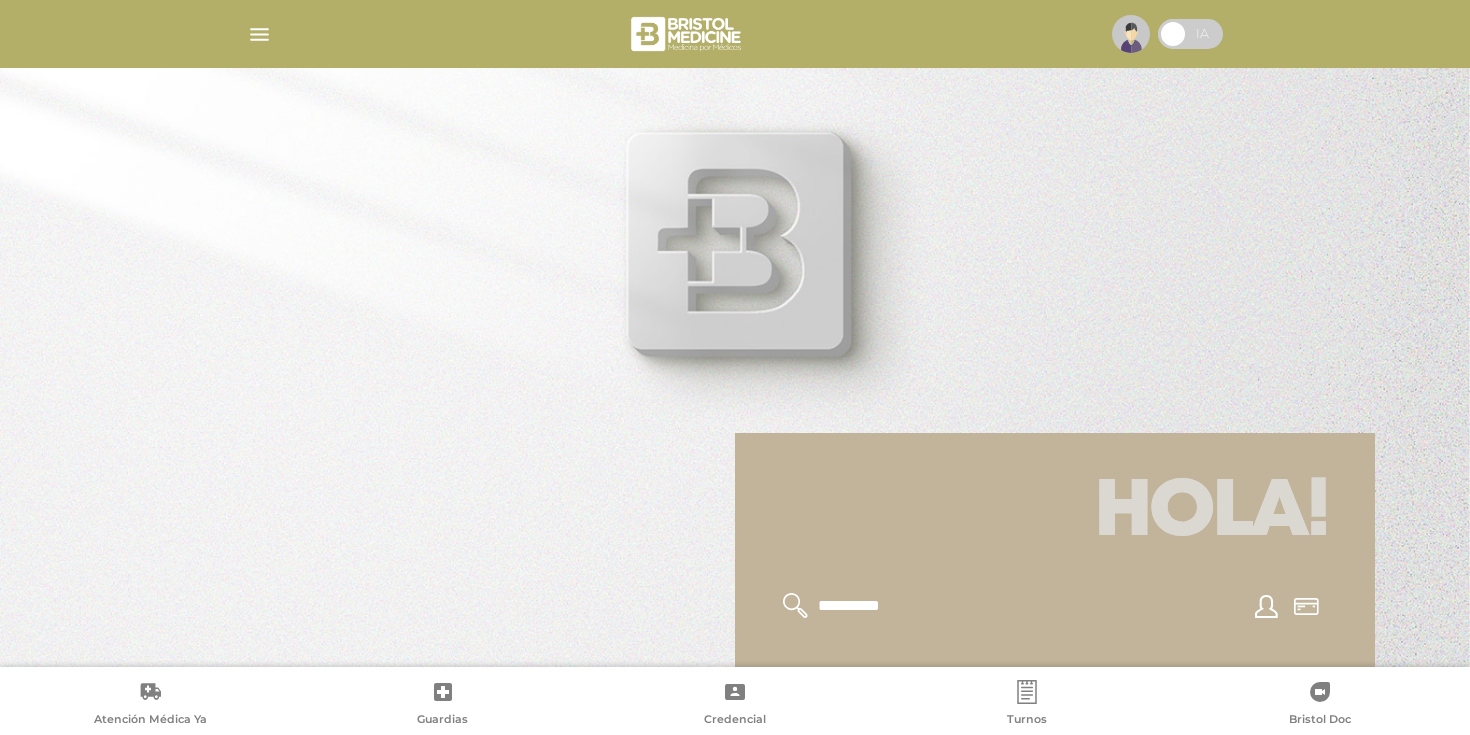 type on "**********" 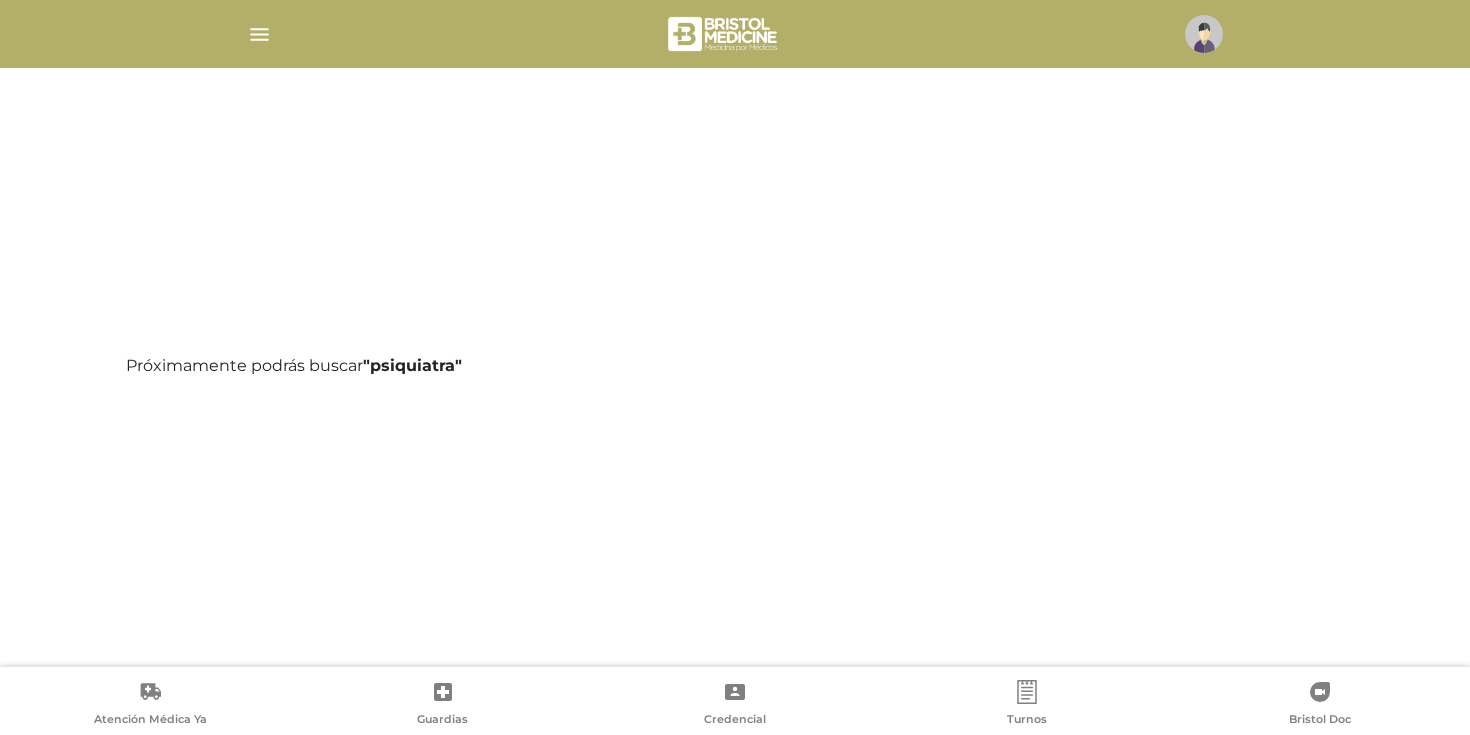 scroll, scrollTop: 0, scrollLeft: 0, axis: both 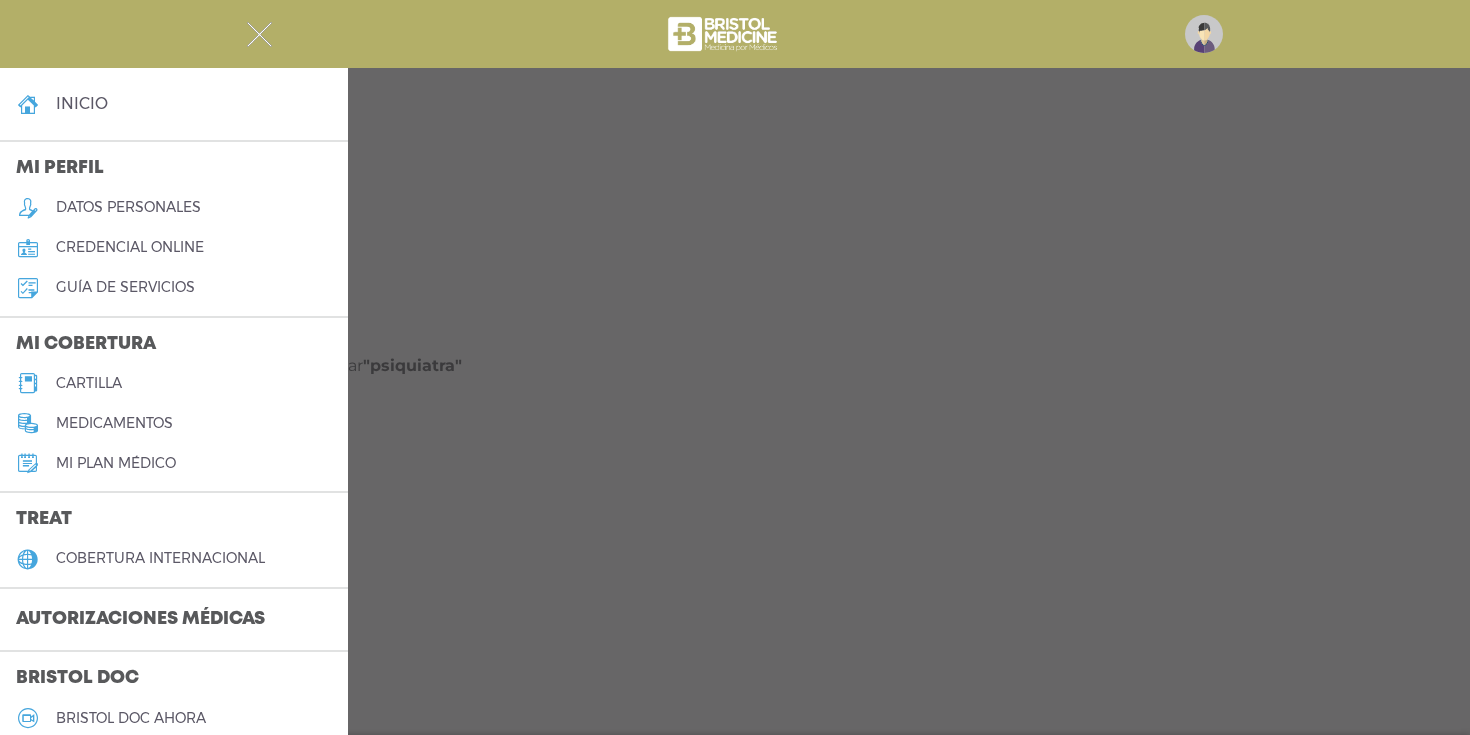 click on "cartilla" at bounding box center [89, 383] 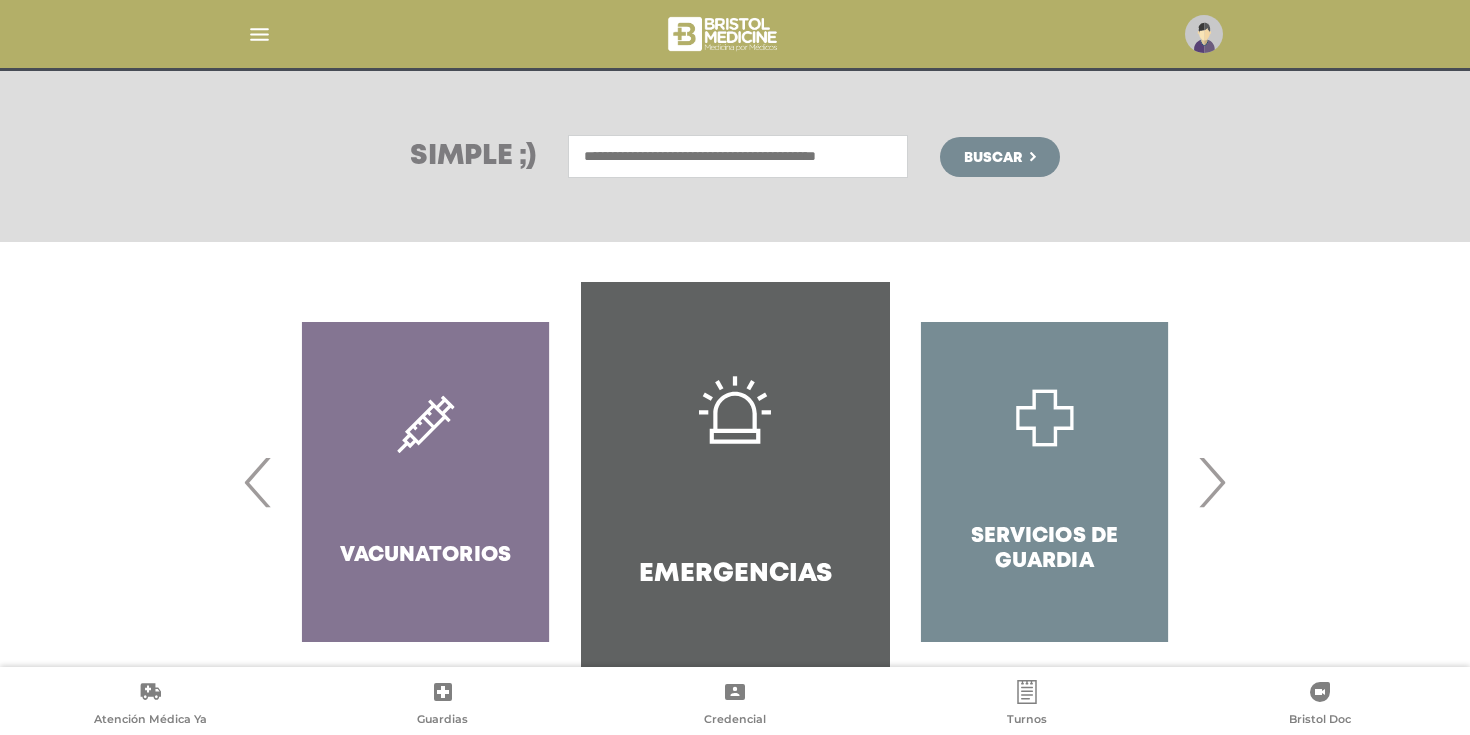 scroll, scrollTop: 292, scrollLeft: 0, axis: vertical 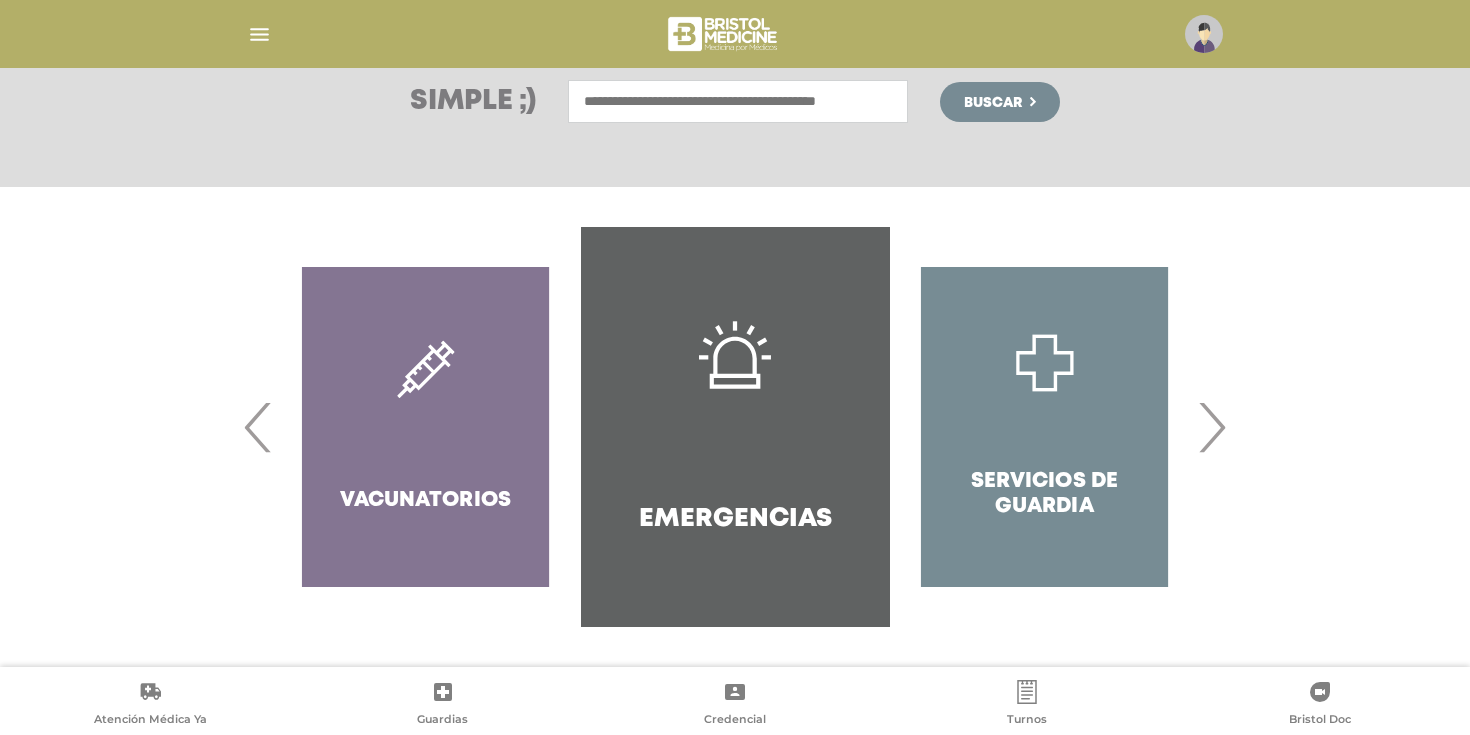click on "›" at bounding box center [1211, 427] 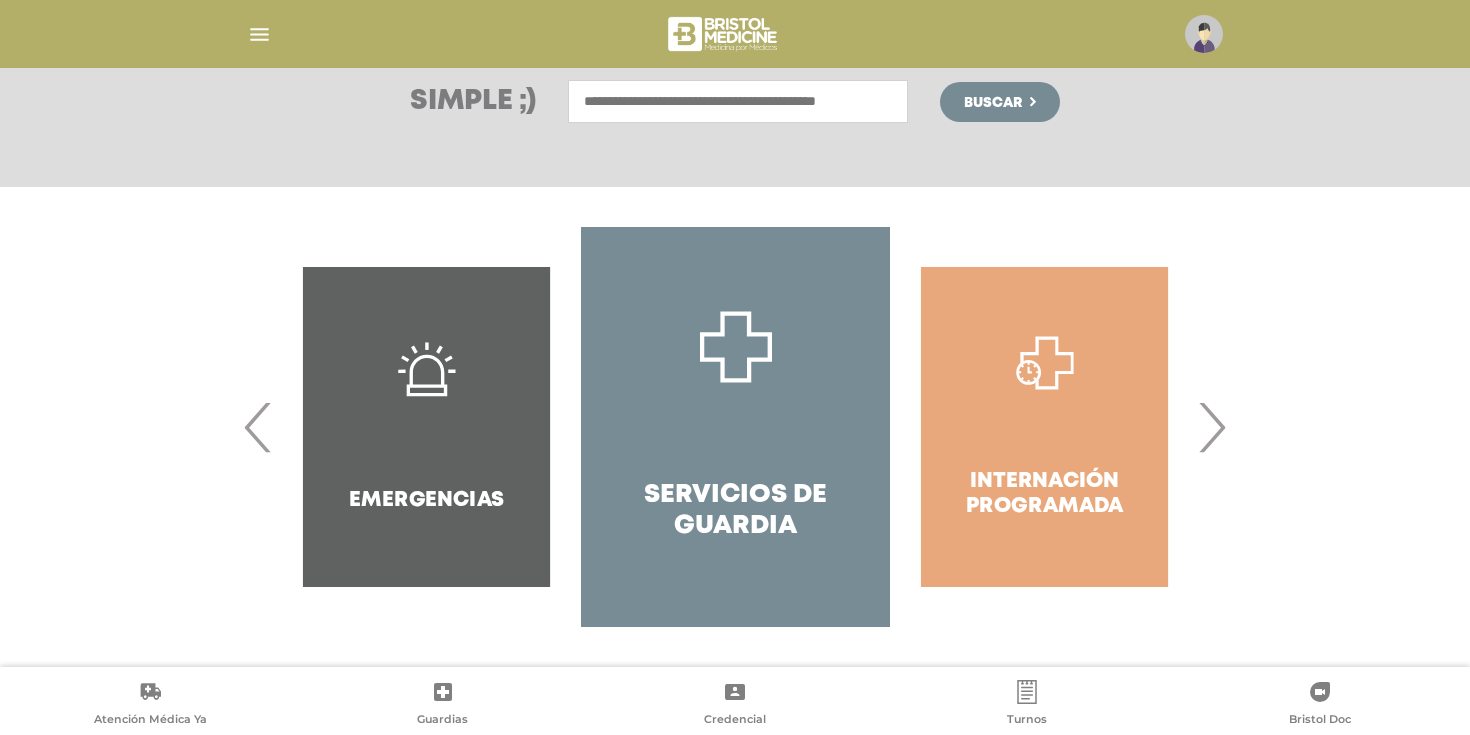 click on "›" at bounding box center [1211, 427] 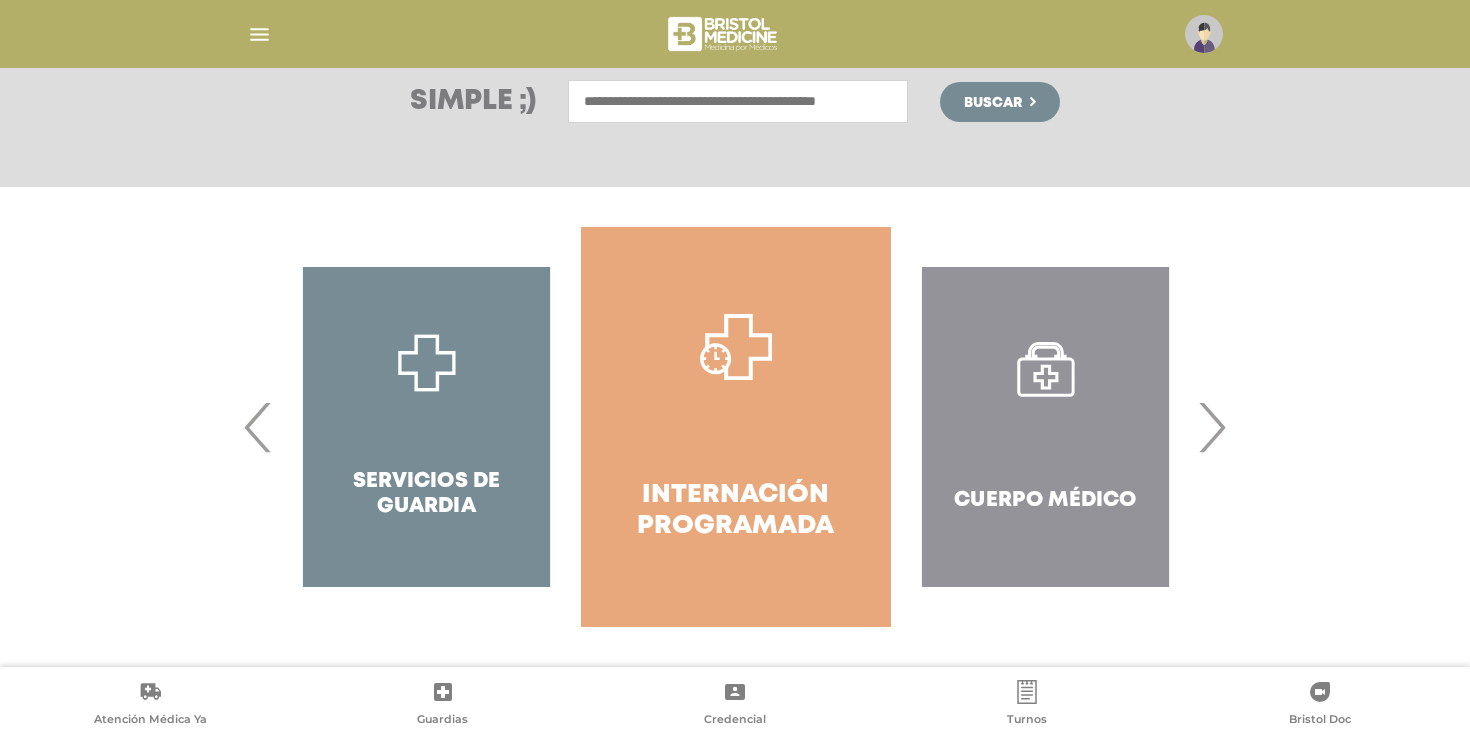 click on "›" at bounding box center [1211, 427] 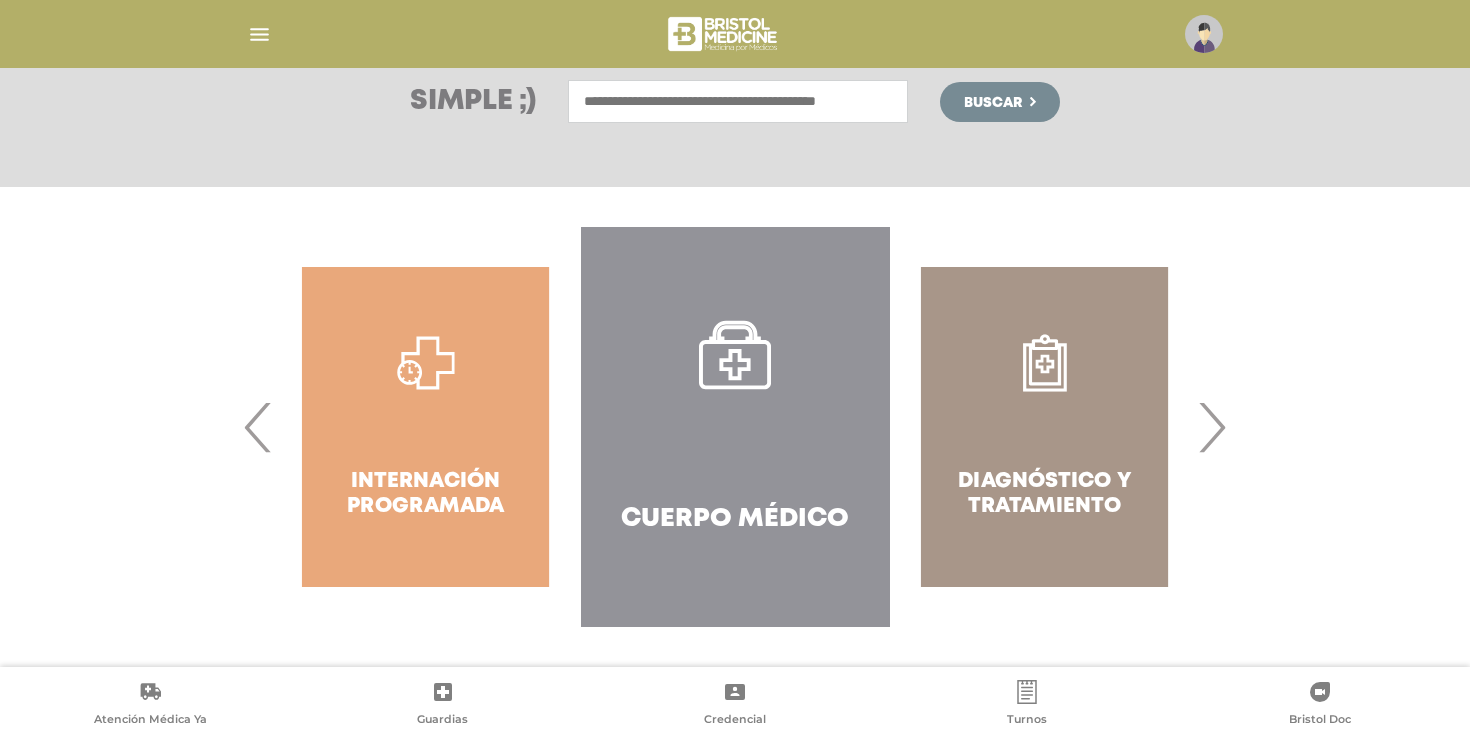 click on "›" at bounding box center (1211, 427) 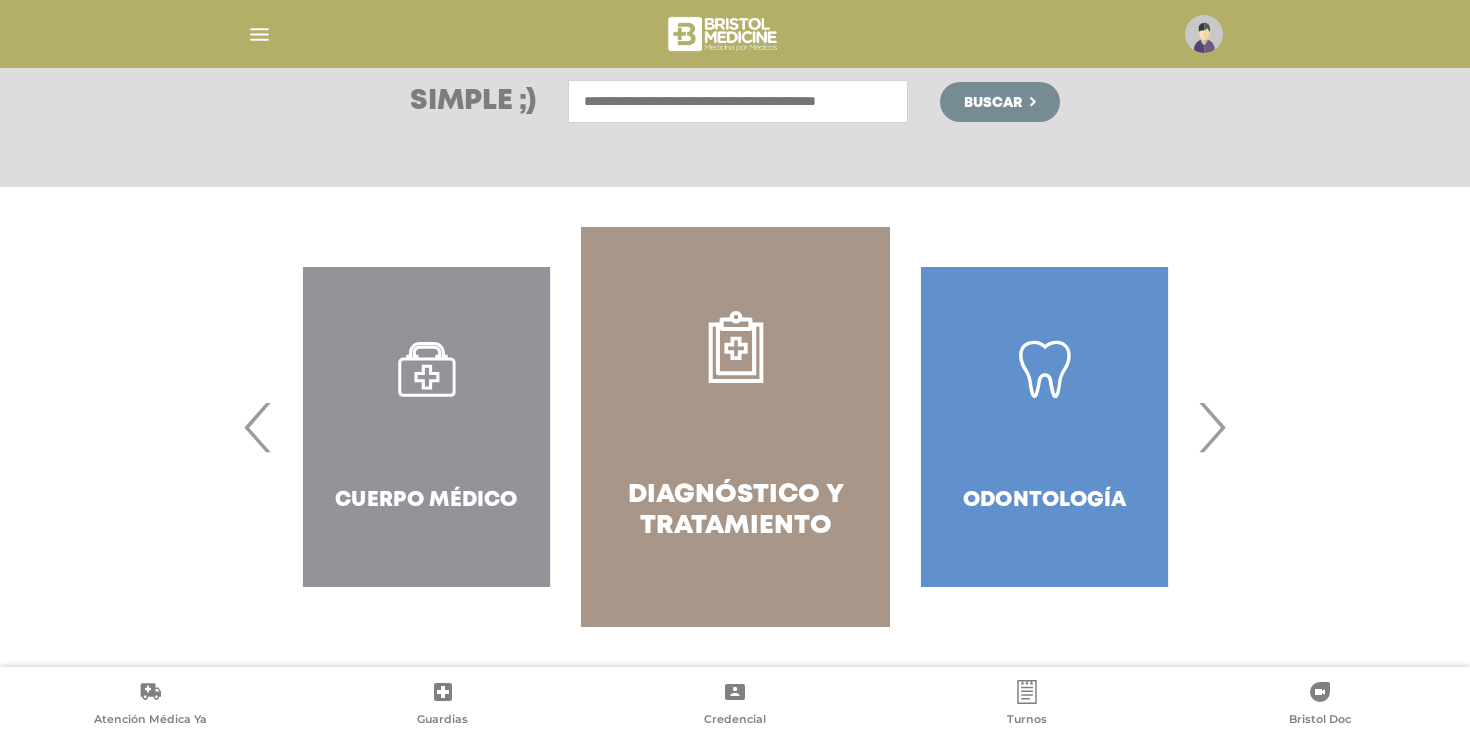 click on "Diagnóstico y Tratamiento" at bounding box center (735, 427) 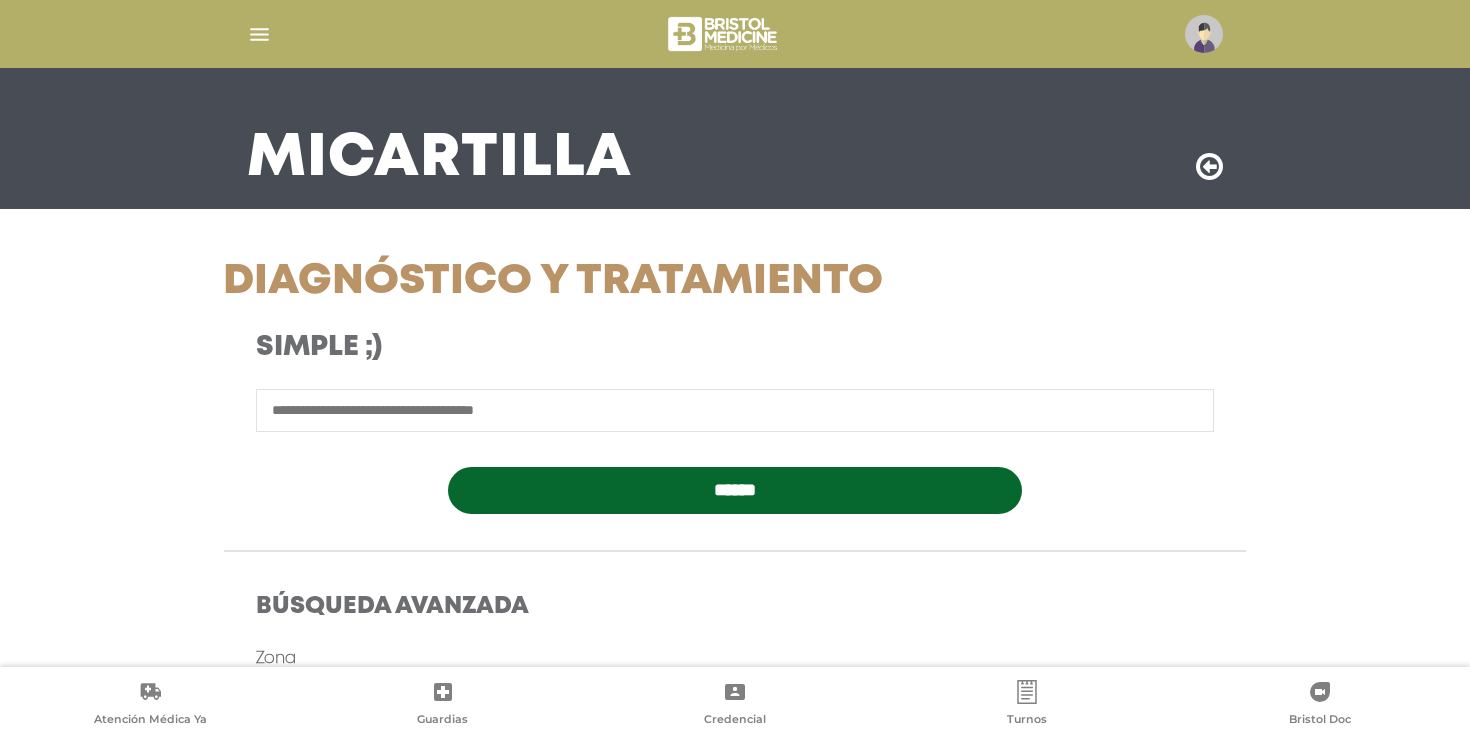 scroll, scrollTop: 103, scrollLeft: 0, axis: vertical 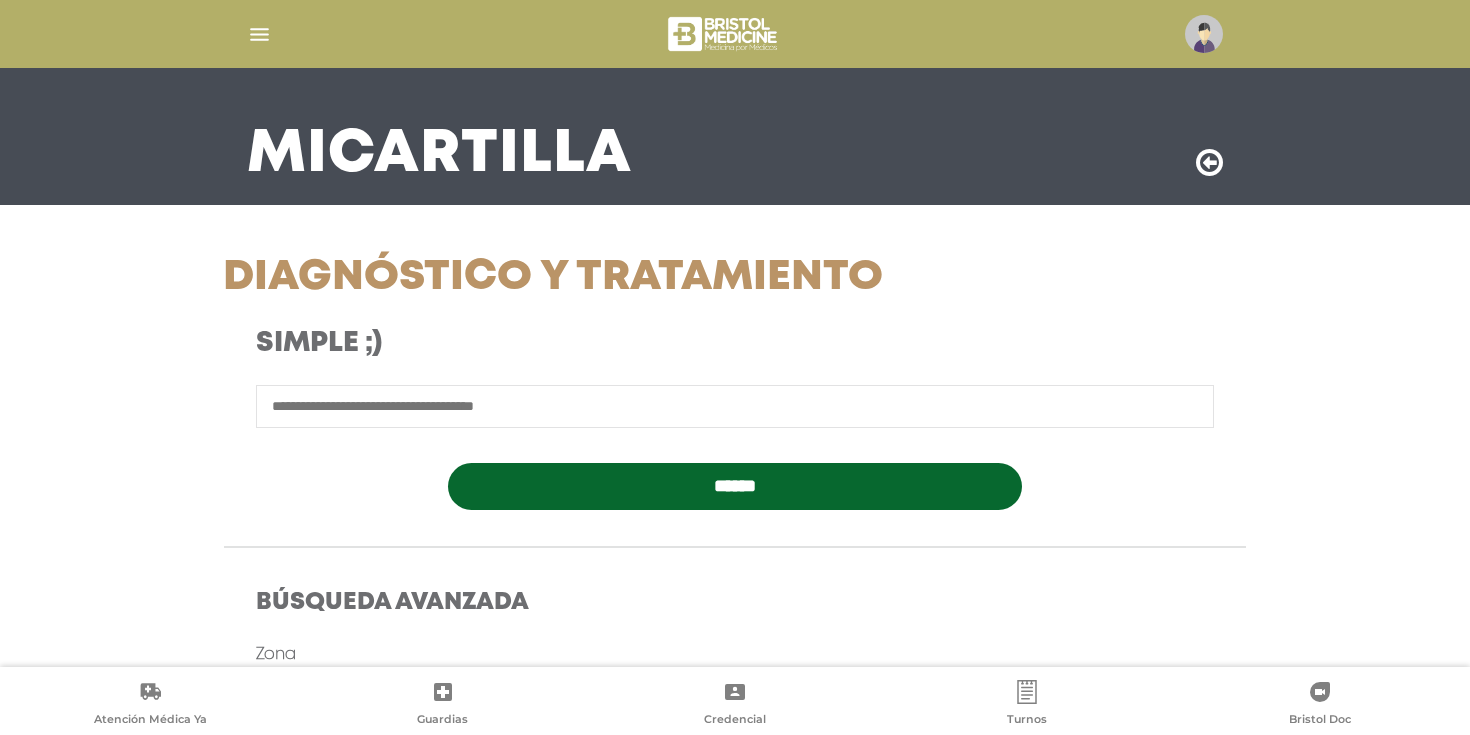 click at bounding box center [735, 406] 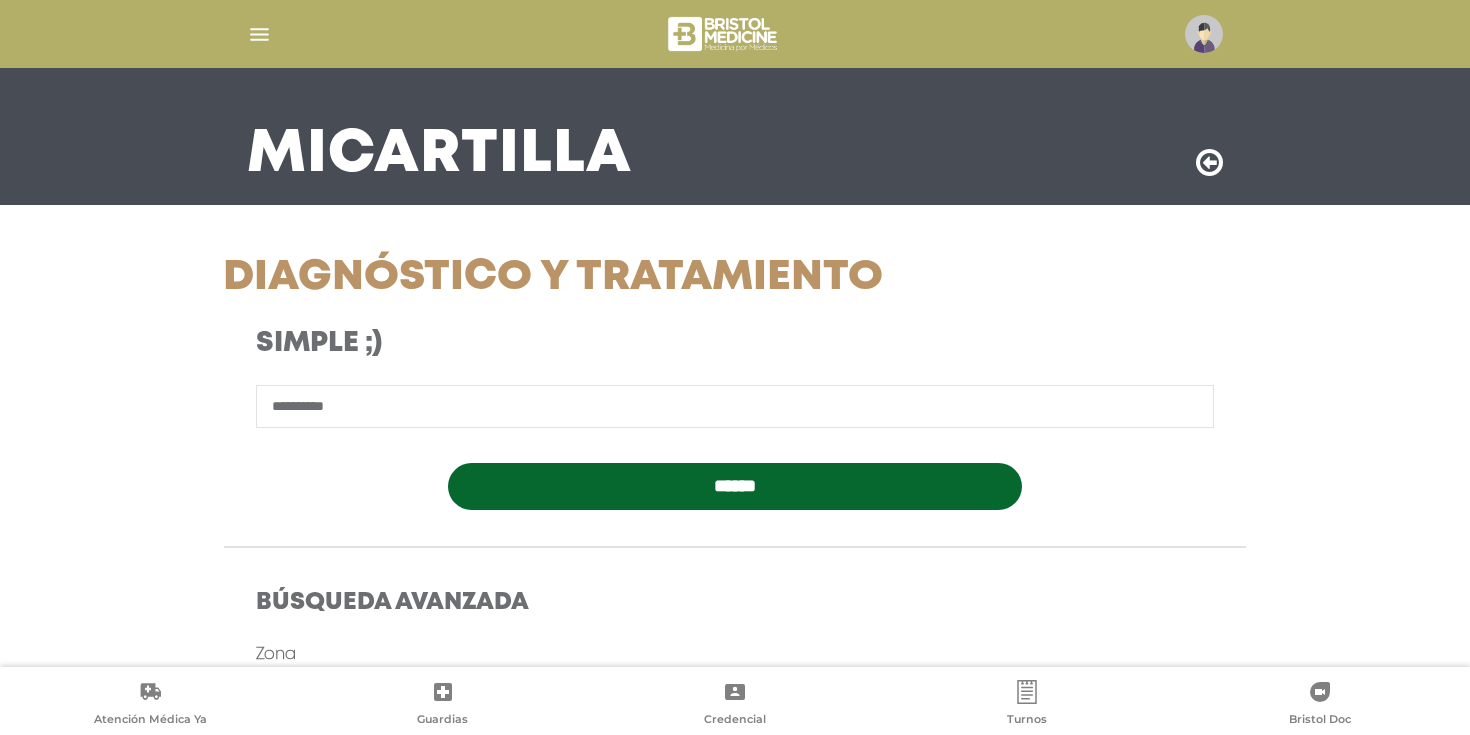 type on "**********" 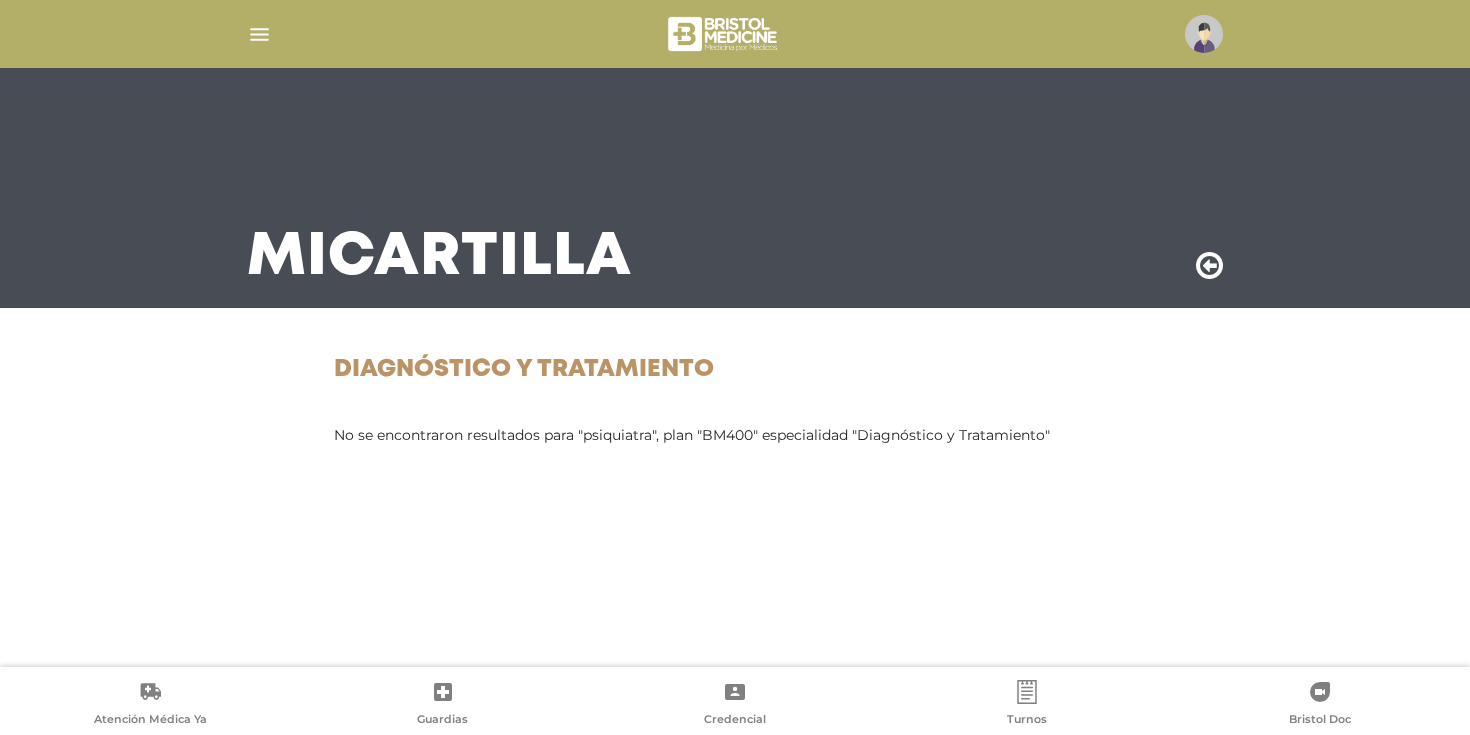 scroll, scrollTop: 0, scrollLeft: 0, axis: both 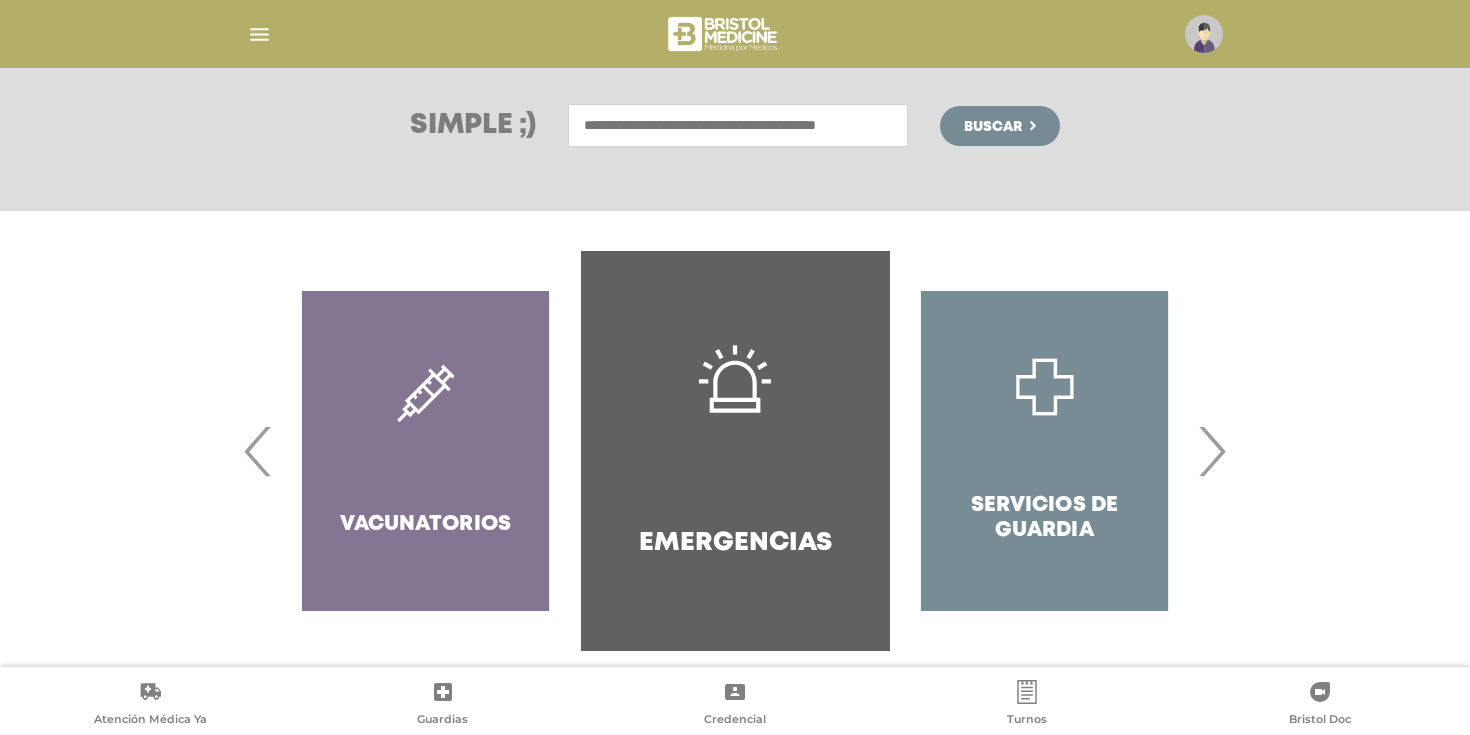 click on "‹" at bounding box center [258, 451] 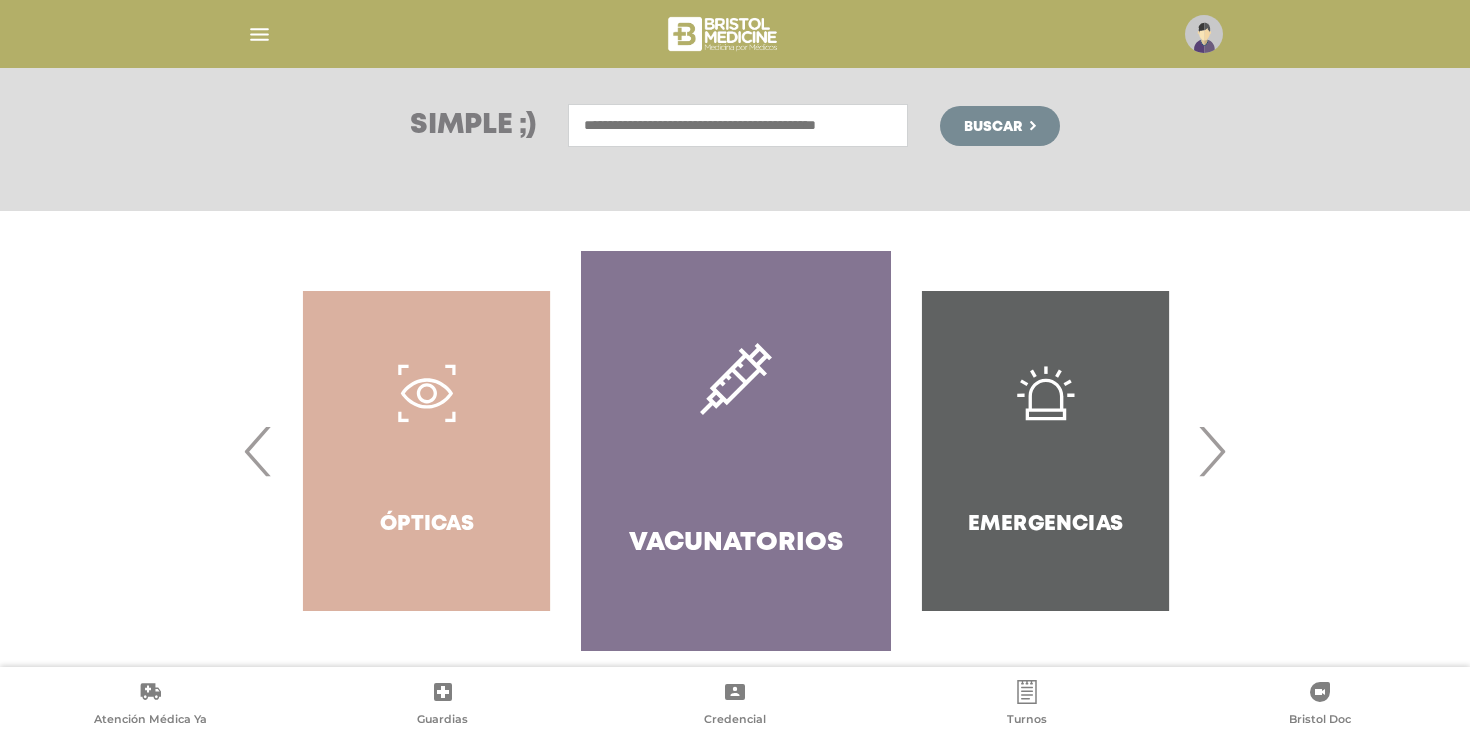 click on "‹" at bounding box center [258, 451] 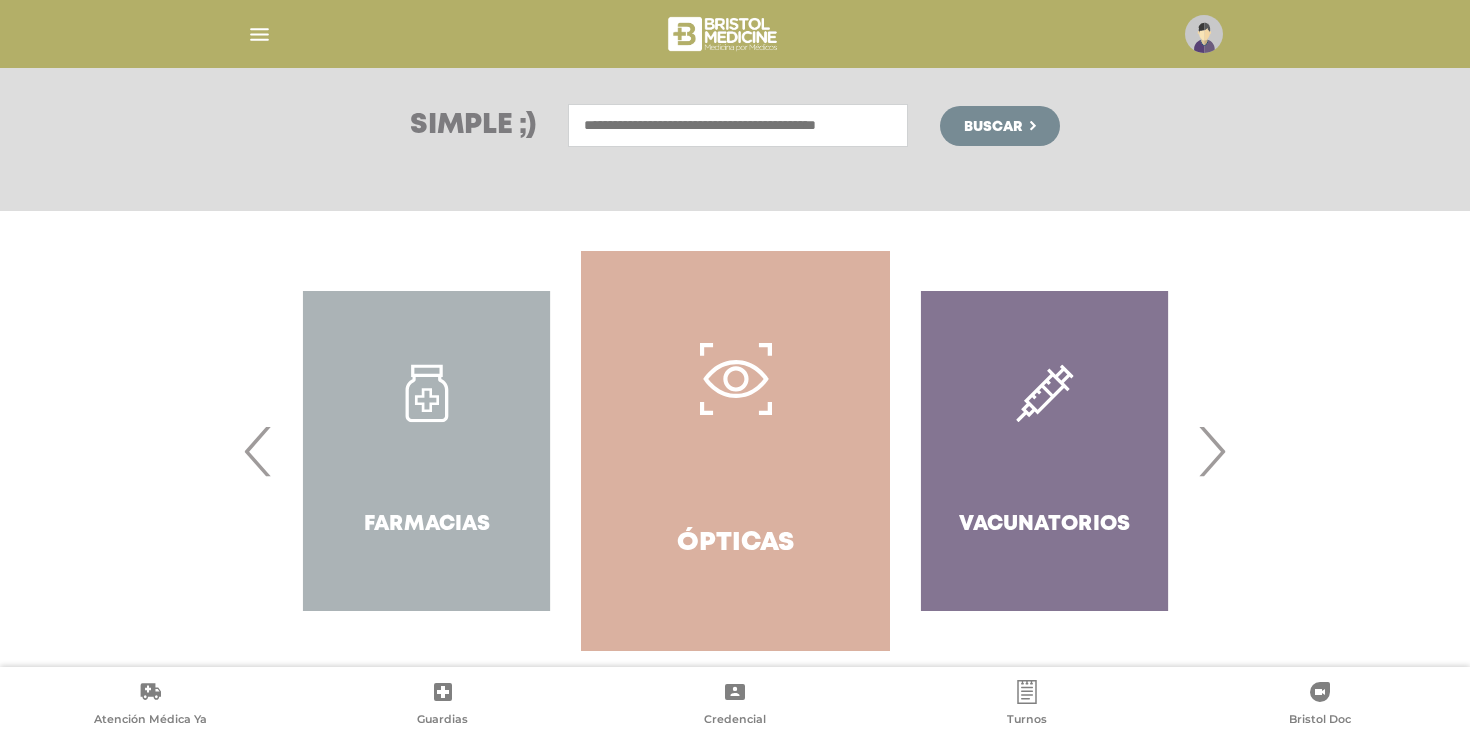 click on "‹" at bounding box center [258, 451] 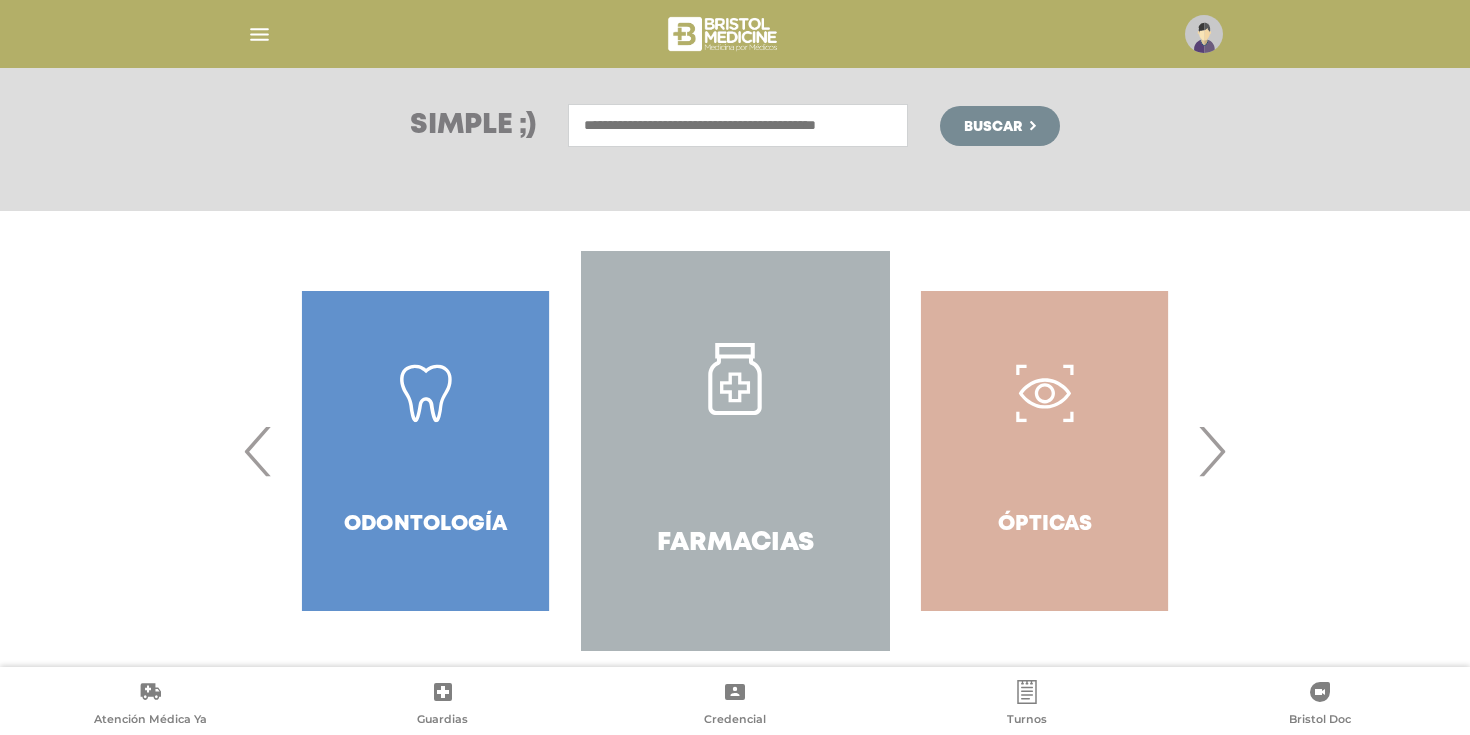 click on "‹" at bounding box center (258, 451) 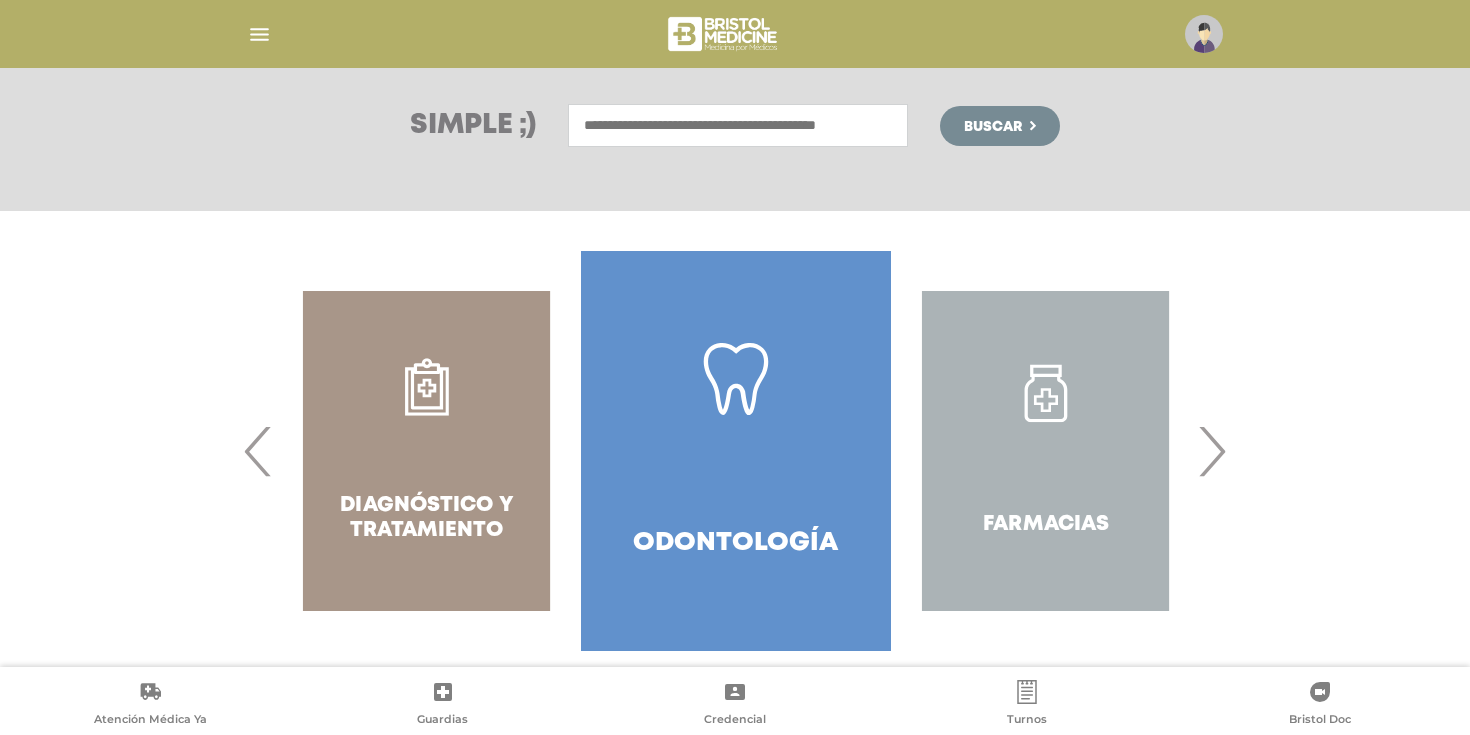 click on "‹" at bounding box center (258, 451) 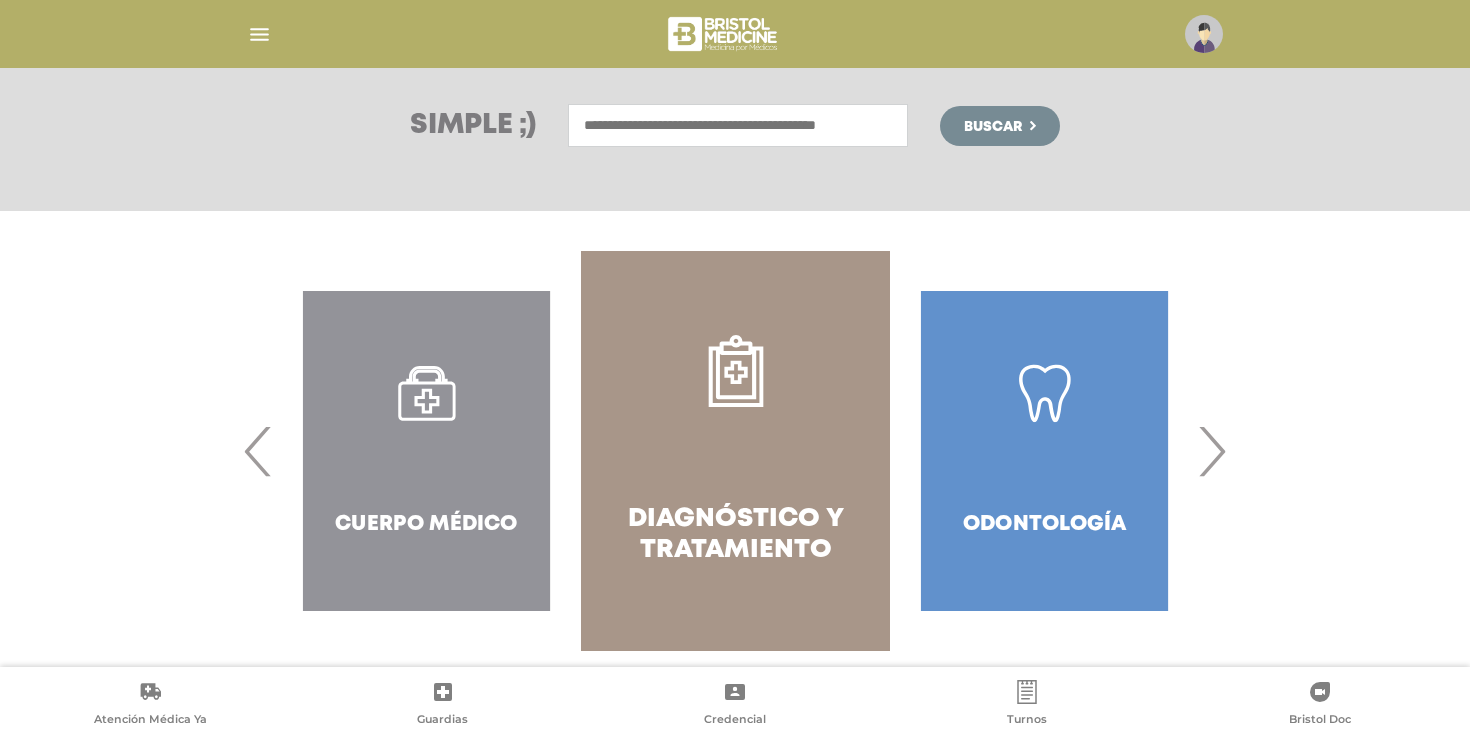 click on "‹" at bounding box center [258, 451] 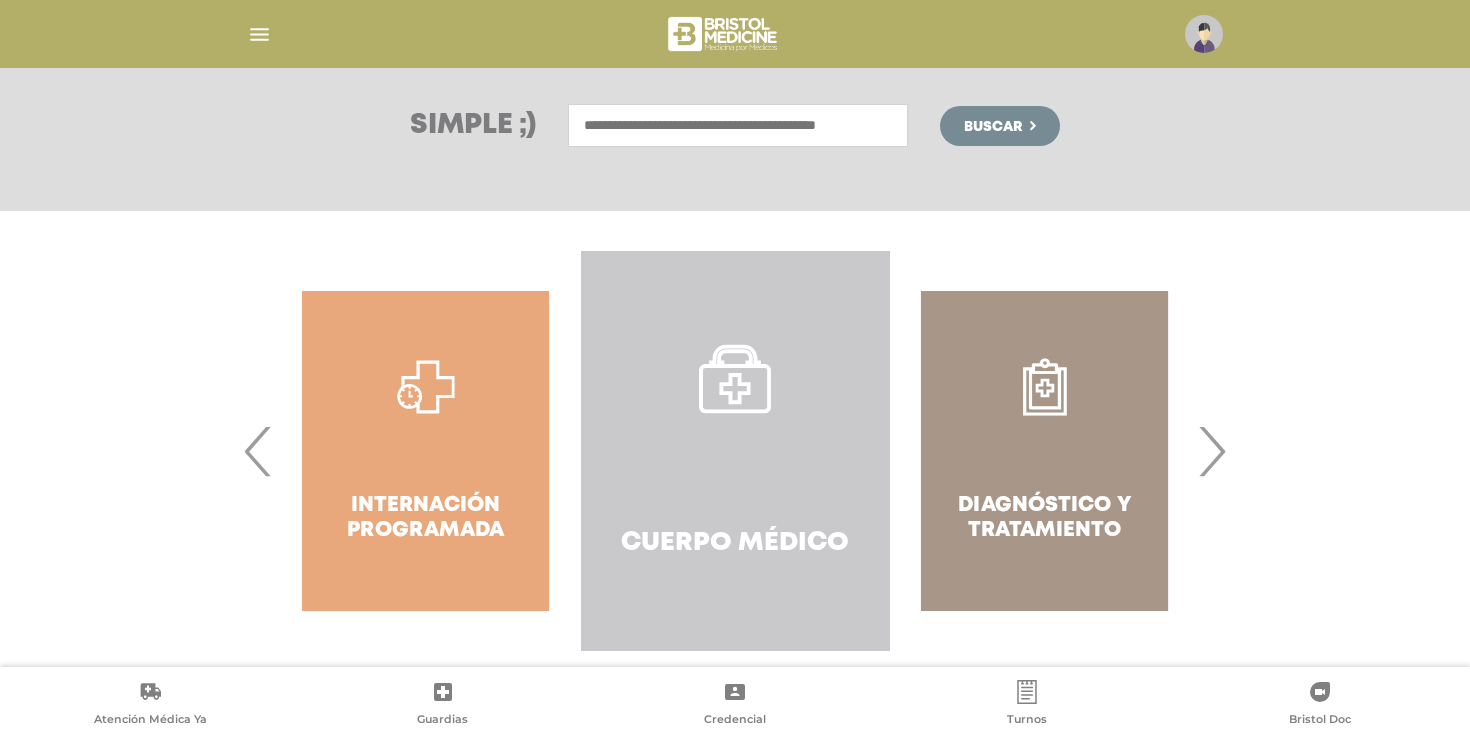 click on "Cuerpo Médico" at bounding box center [735, 451] 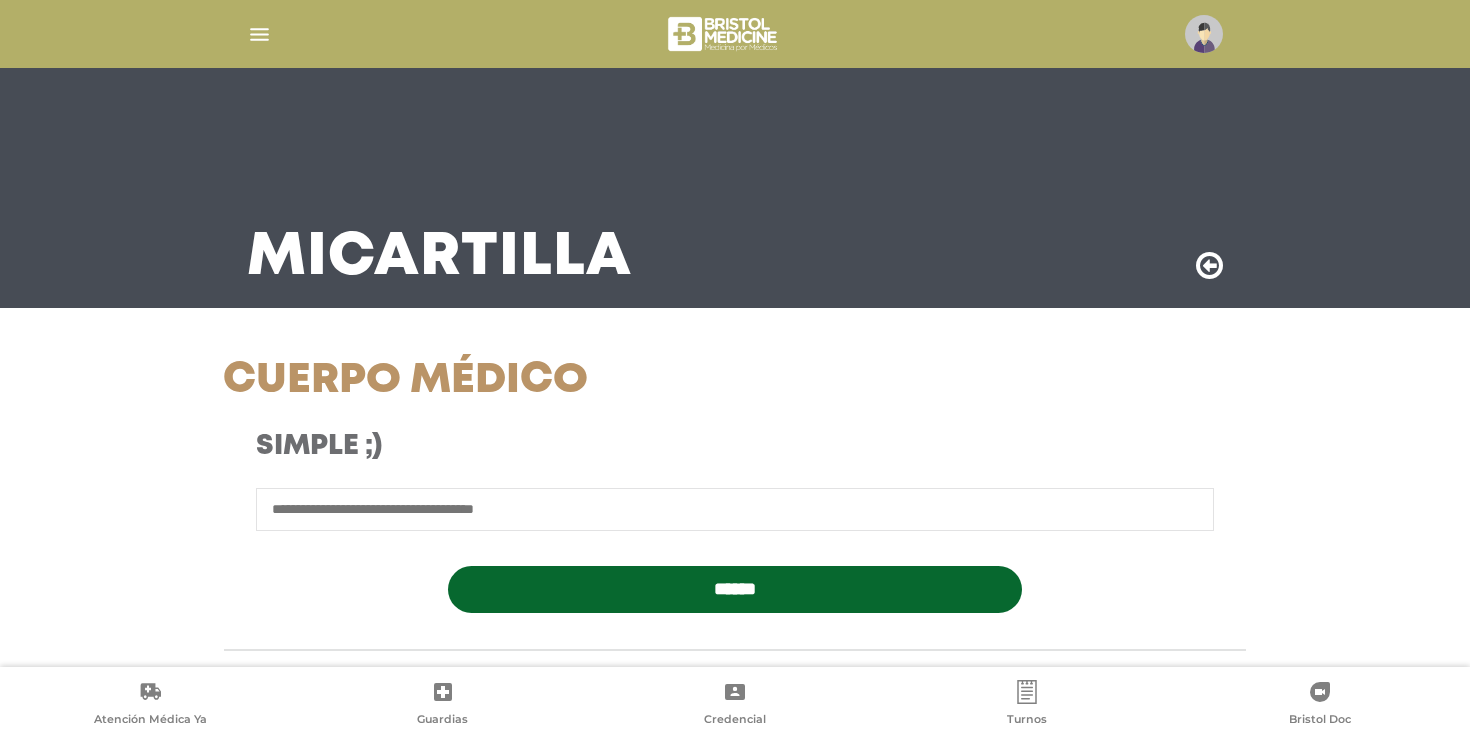 scroll, scrollTop: 0, scrollLeft: 0, axis: both 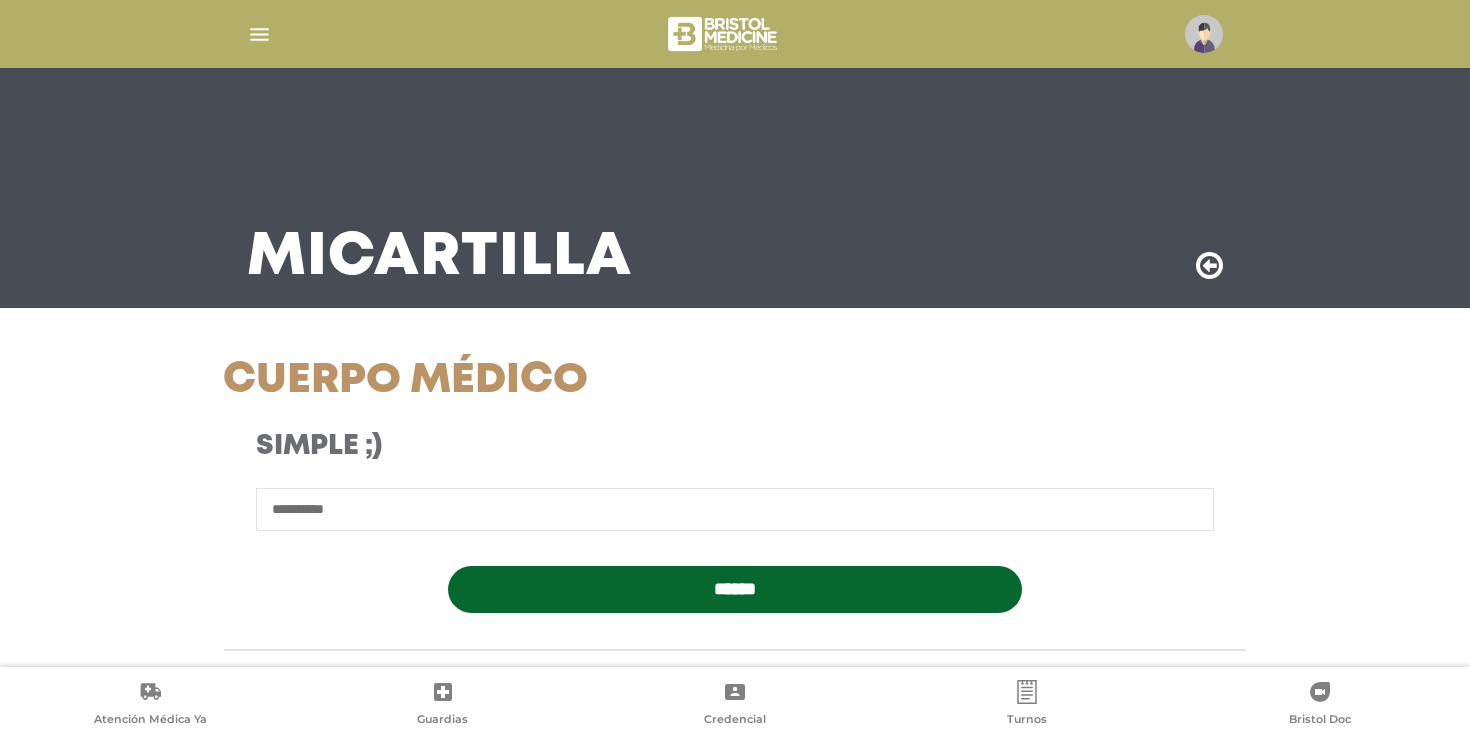 type on "**********" 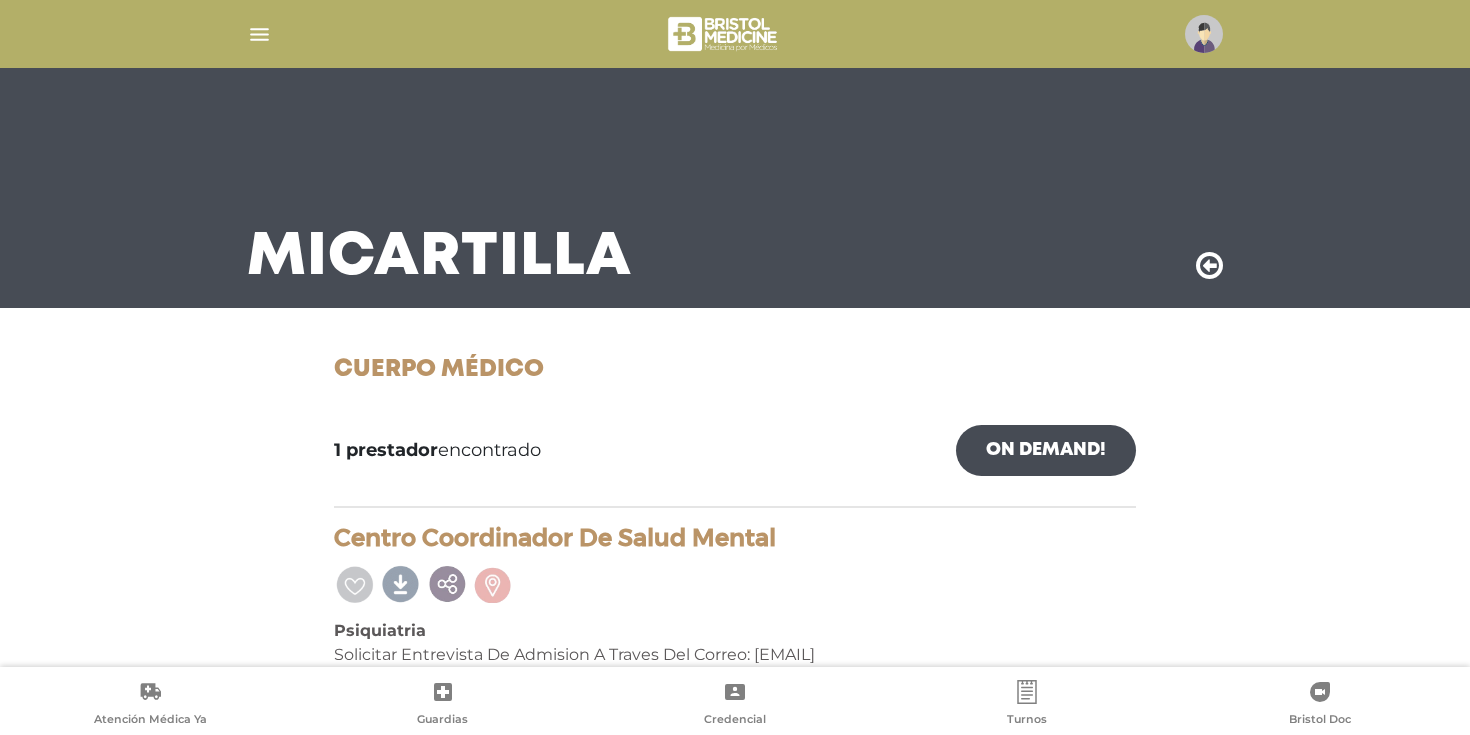 scroll, scrollTop: 81, scrollLeft: 0, axis: vertical 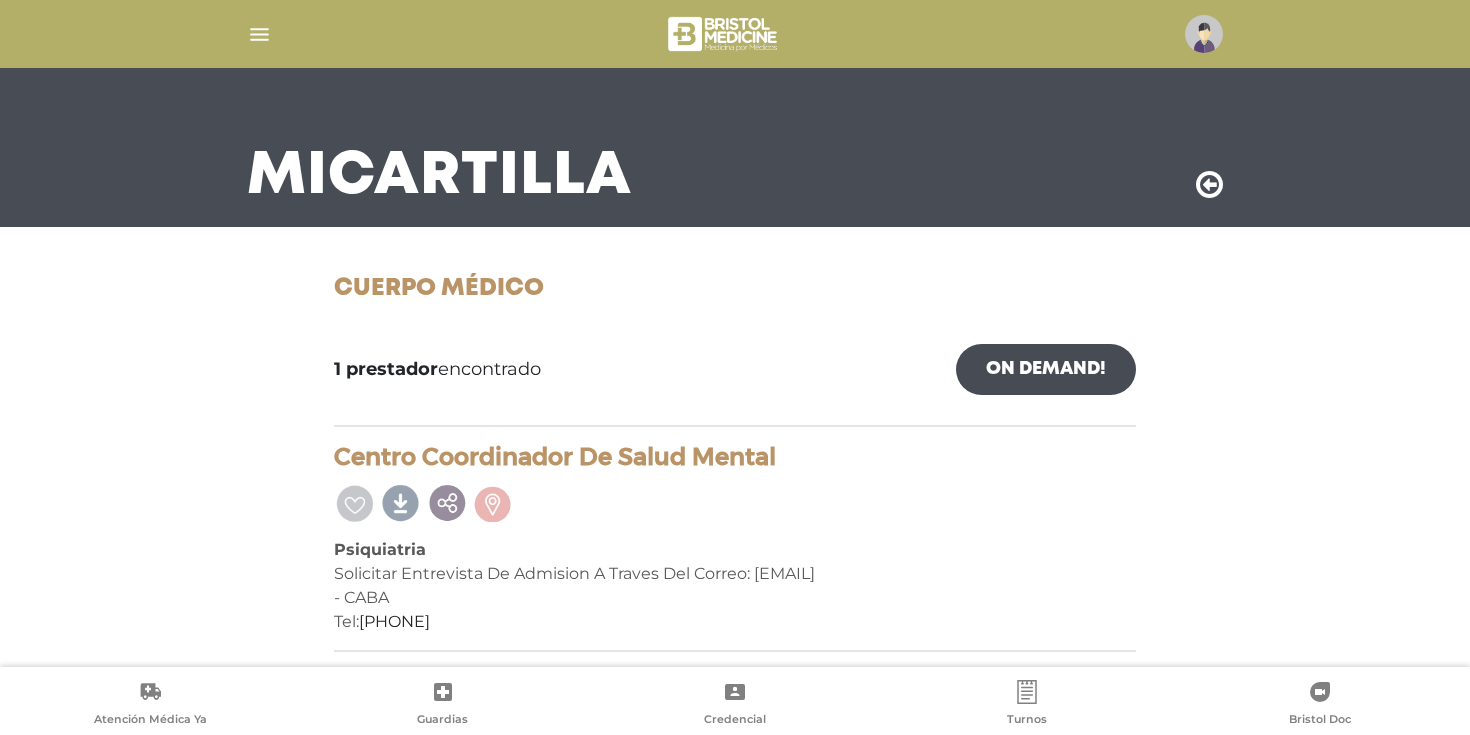 drag, startPoint x: 1097, startPoint y: 571, endPoint x: 755, endPoint y: 566, distance: 342.03656 